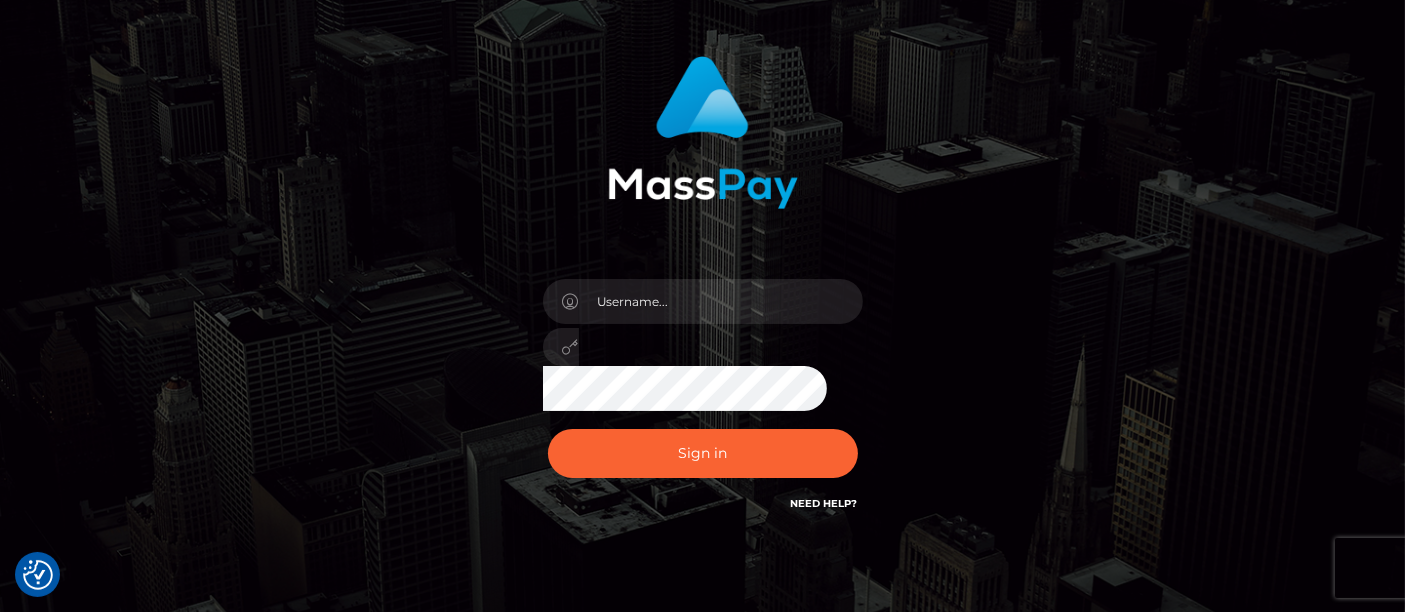 scroll, scrollTop: 111, scrollLeft: 0, axis: vertical 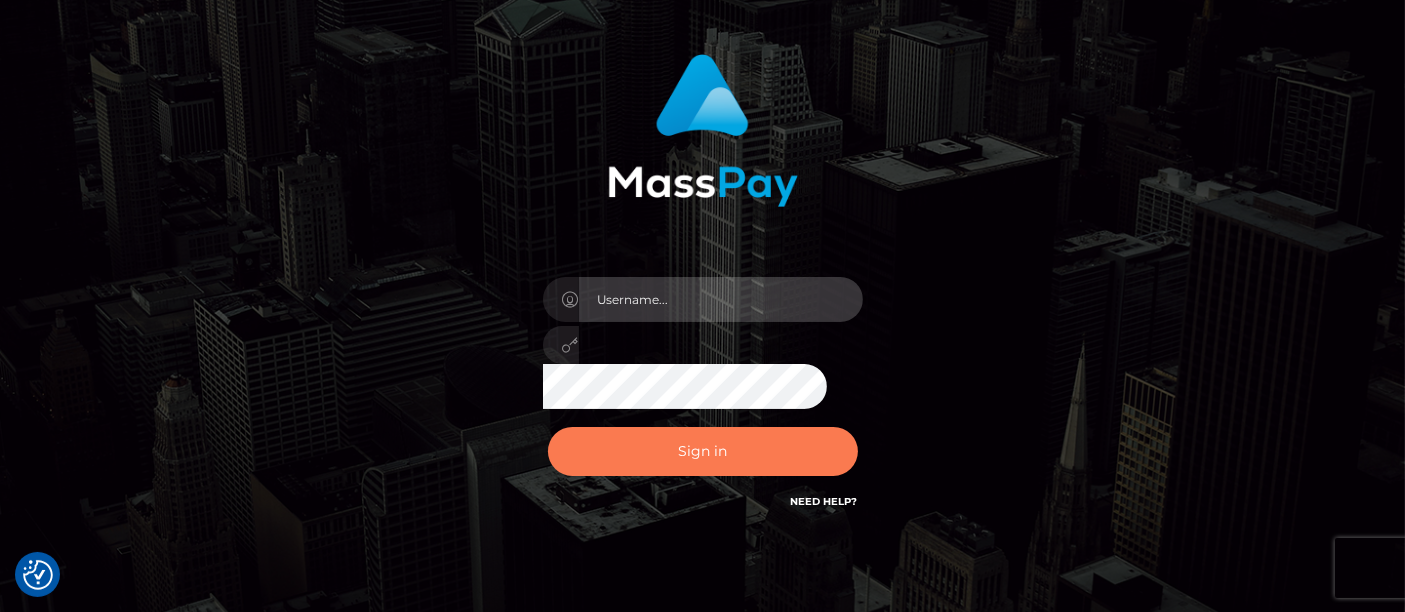 type on "matthew.wong" 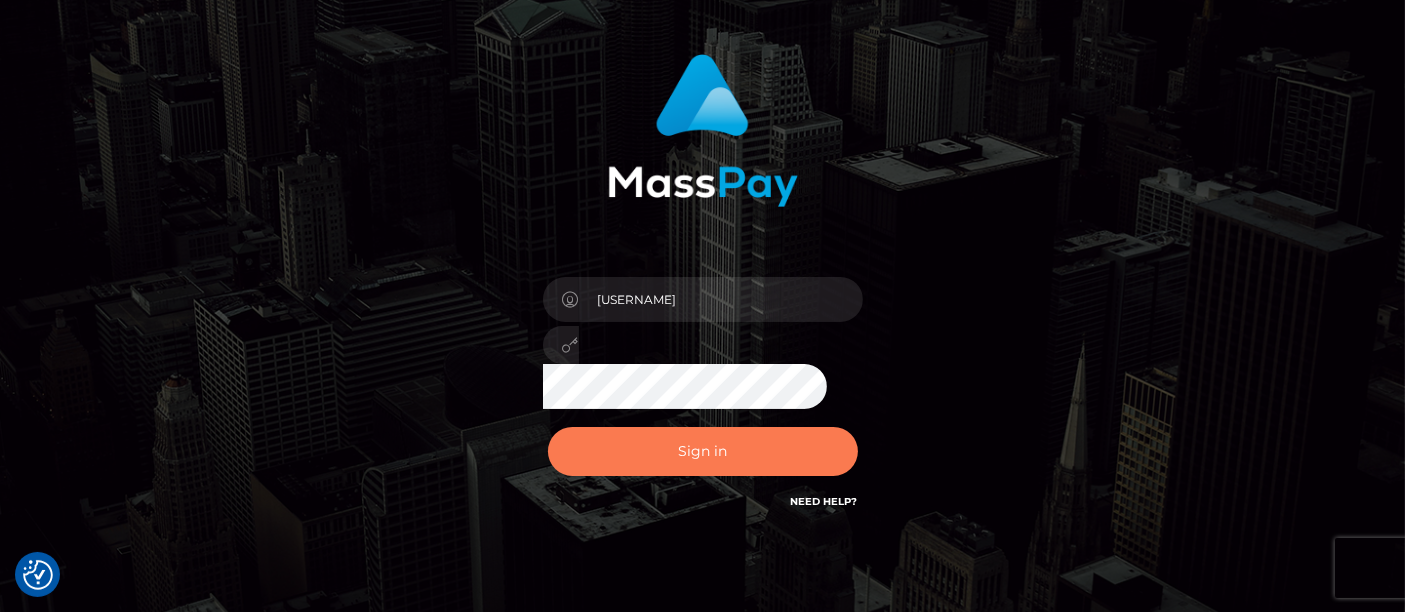 click on "Sign in" at bounding box center (703, 451) 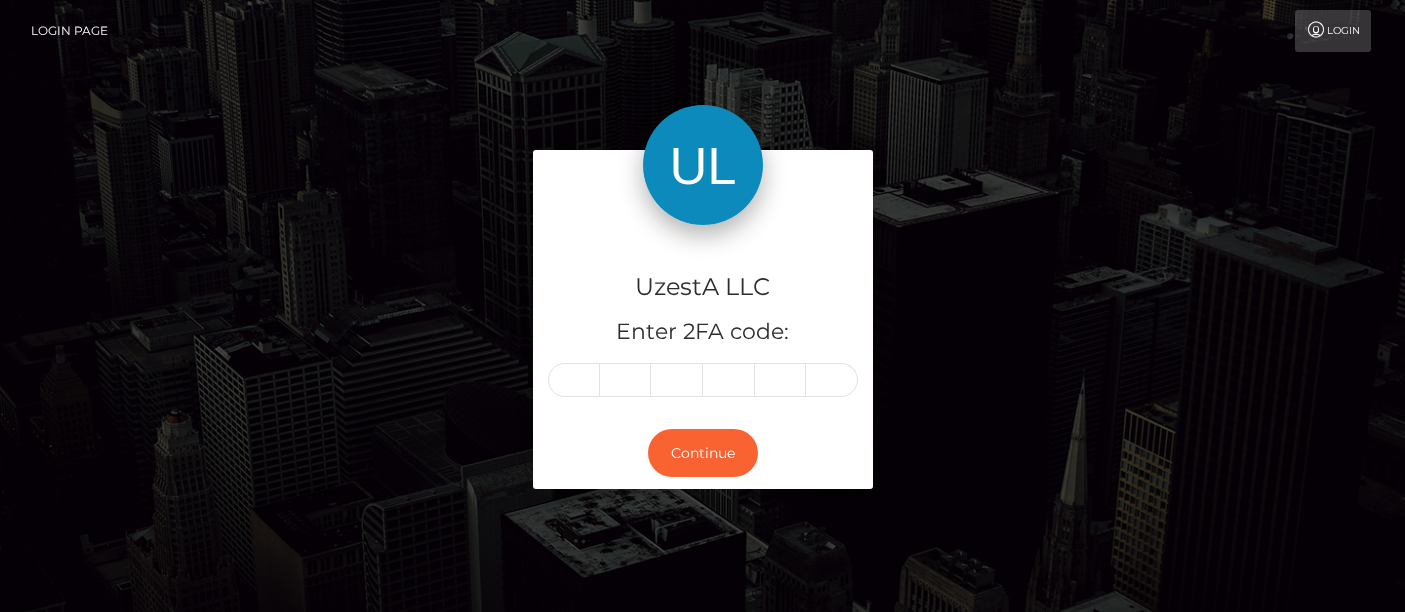 scroll, scrollTop: 0, scrollLeft: 0, axis: both 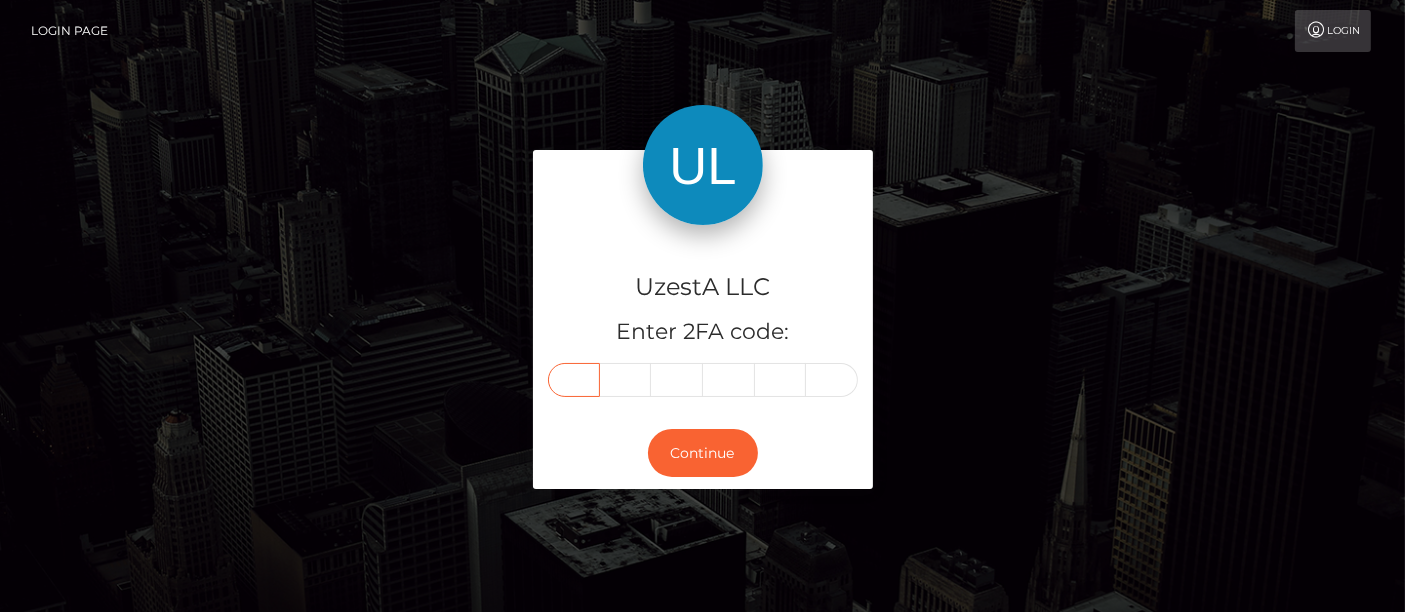 click at bounding box center (574, 380) 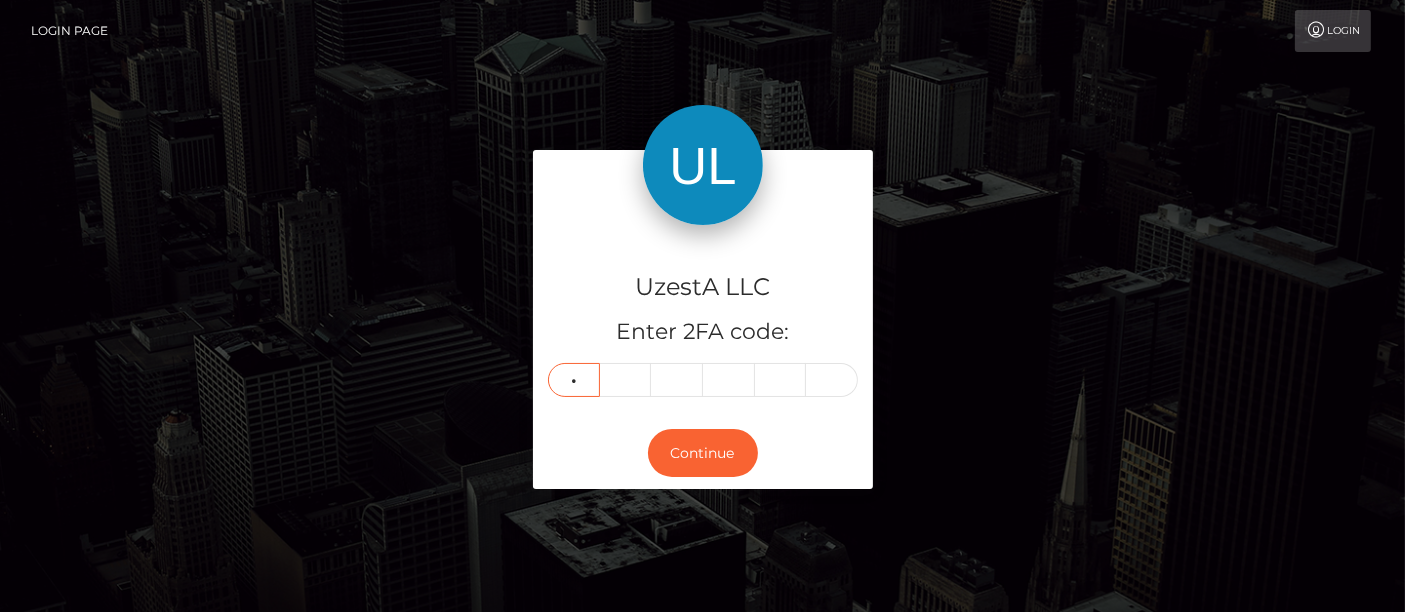 type on "1" 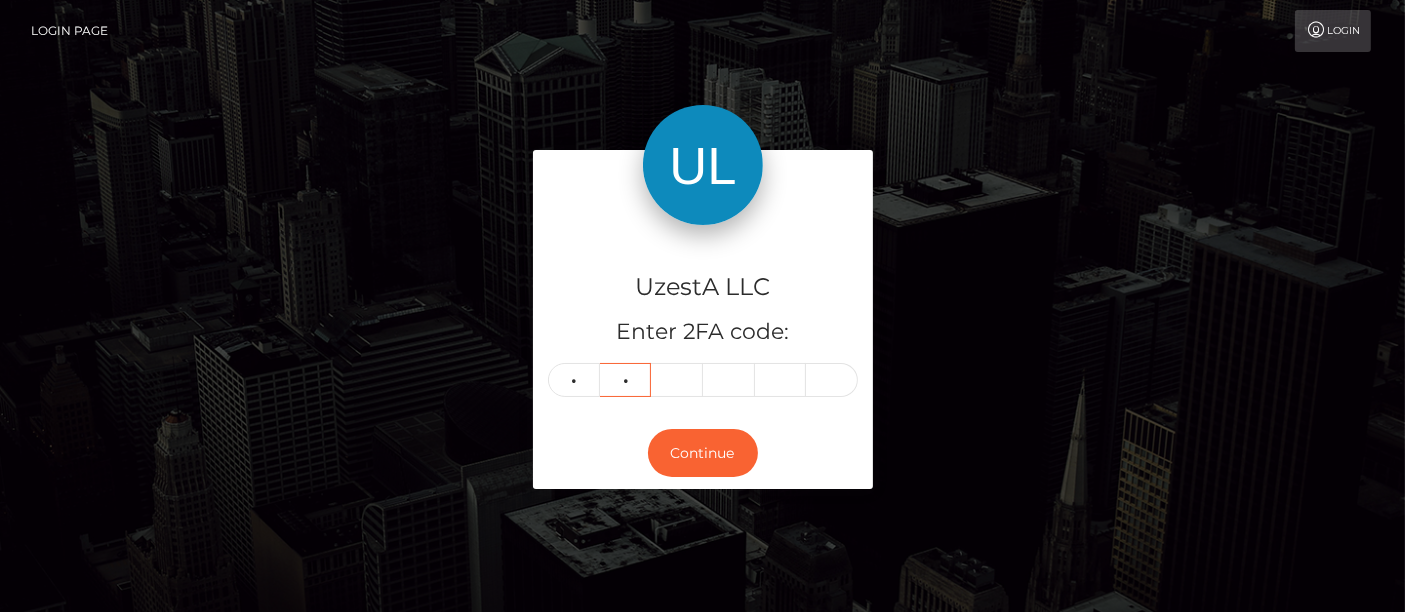 type on "5" 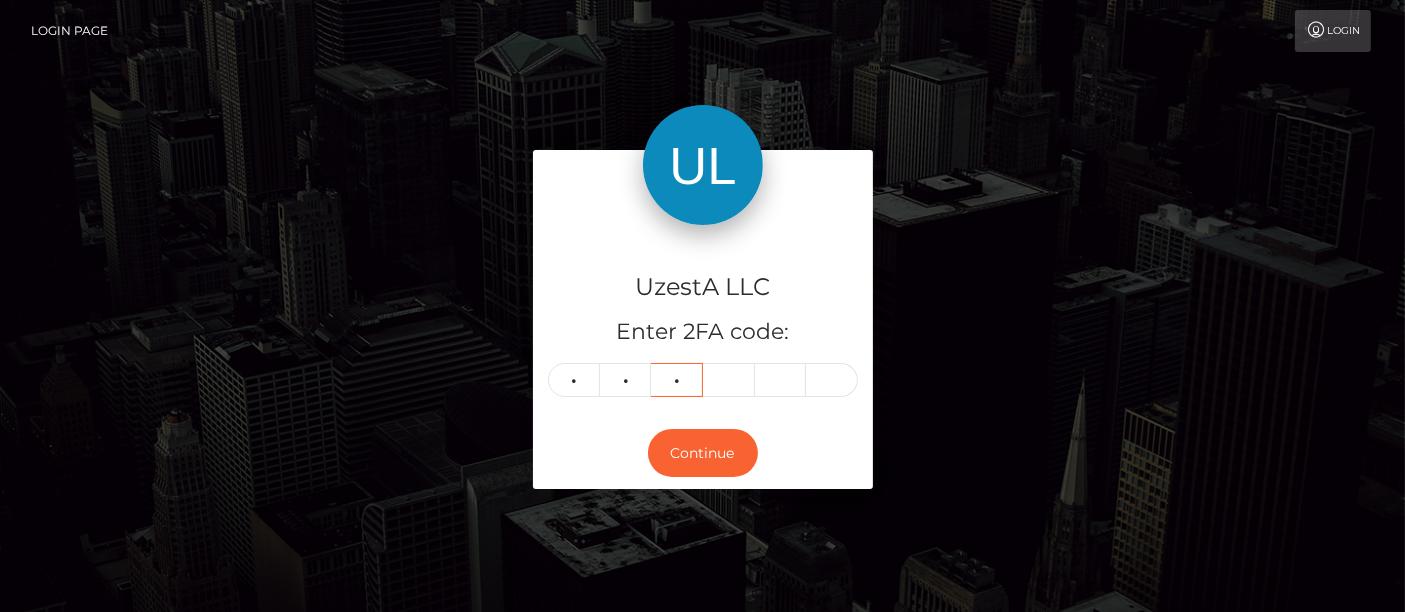 type on "9" 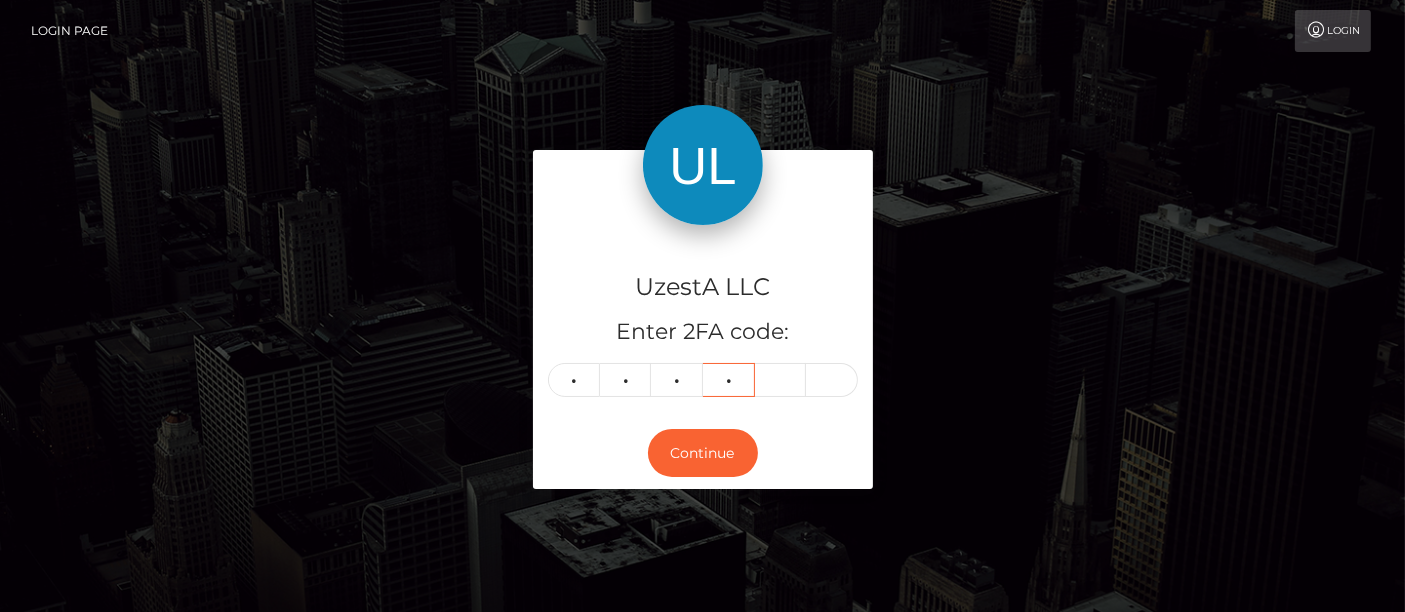 type on "4" 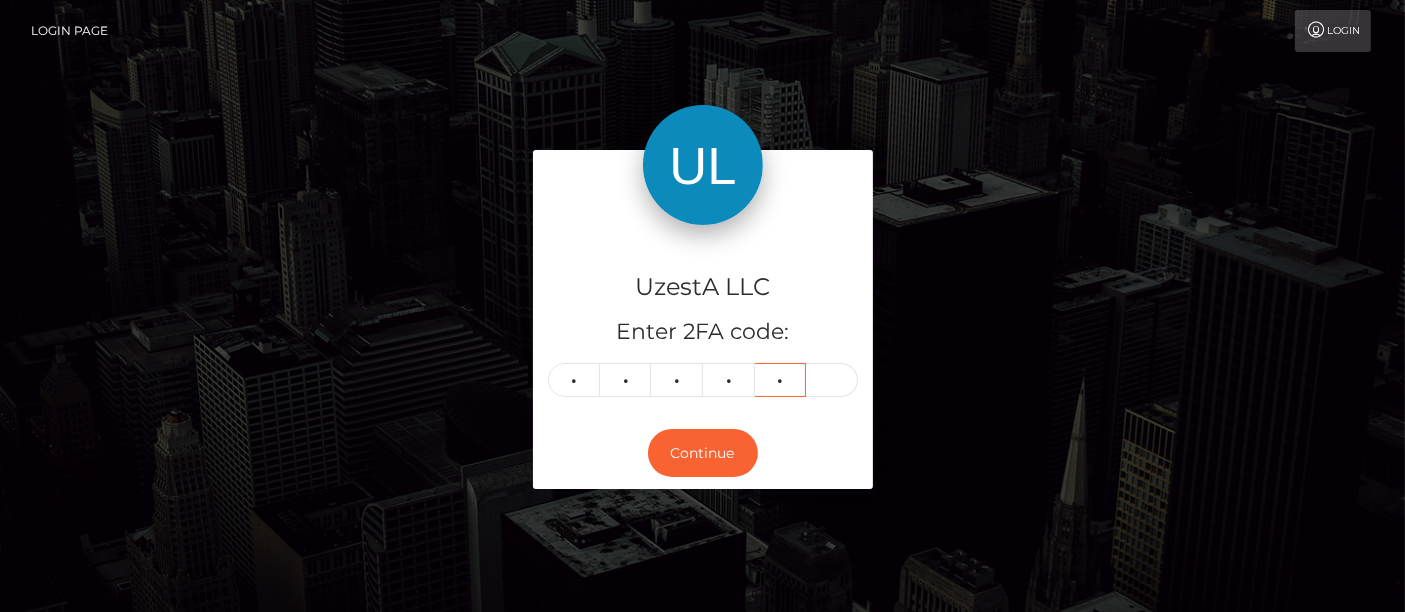 type on "7" 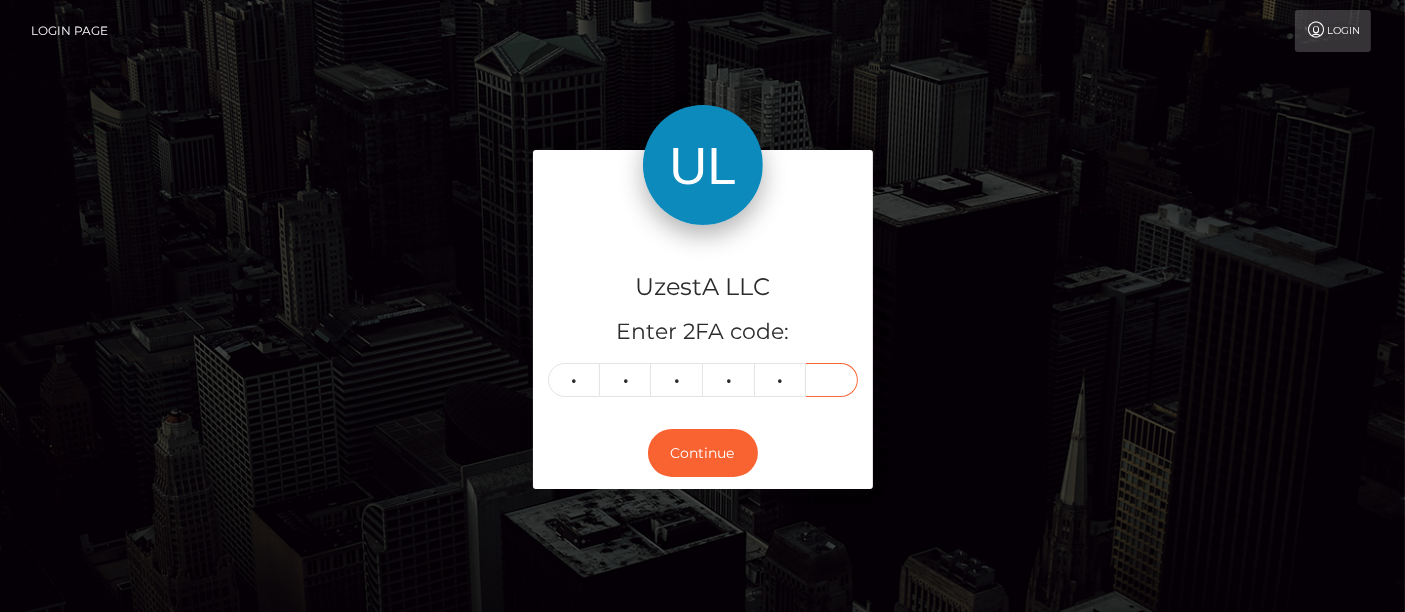 type on "6" 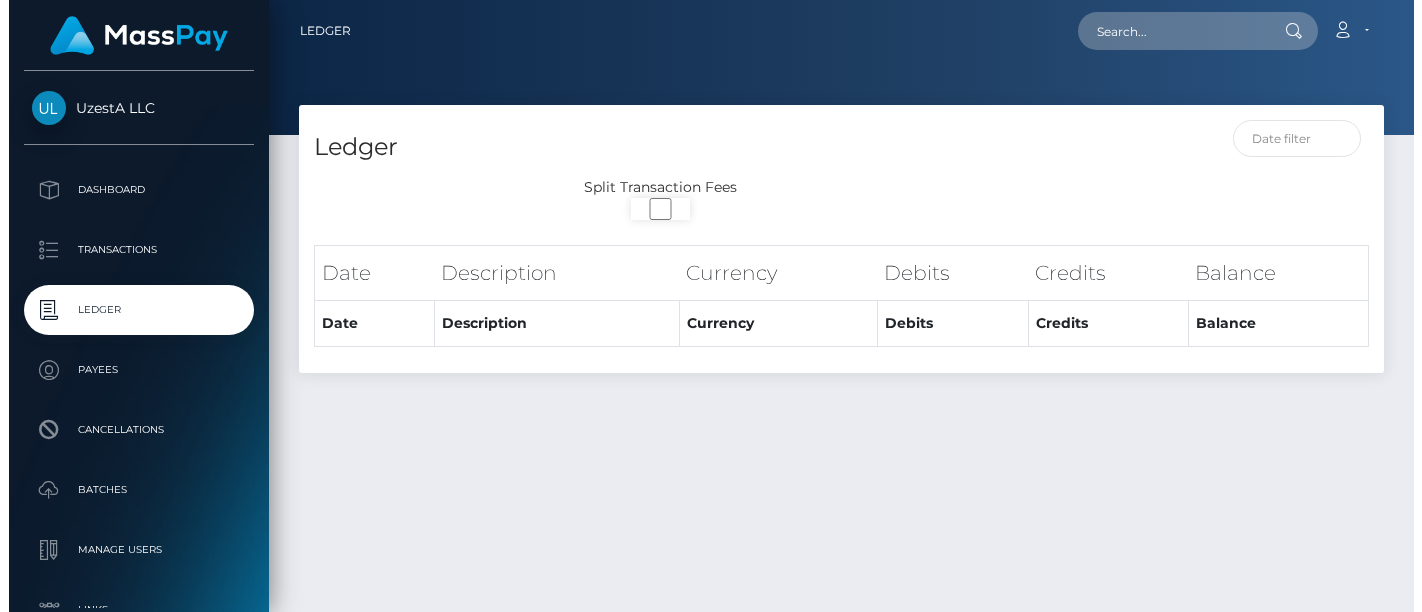 scroll, scrollTop: 0, scrollLeft: 0, axis: both 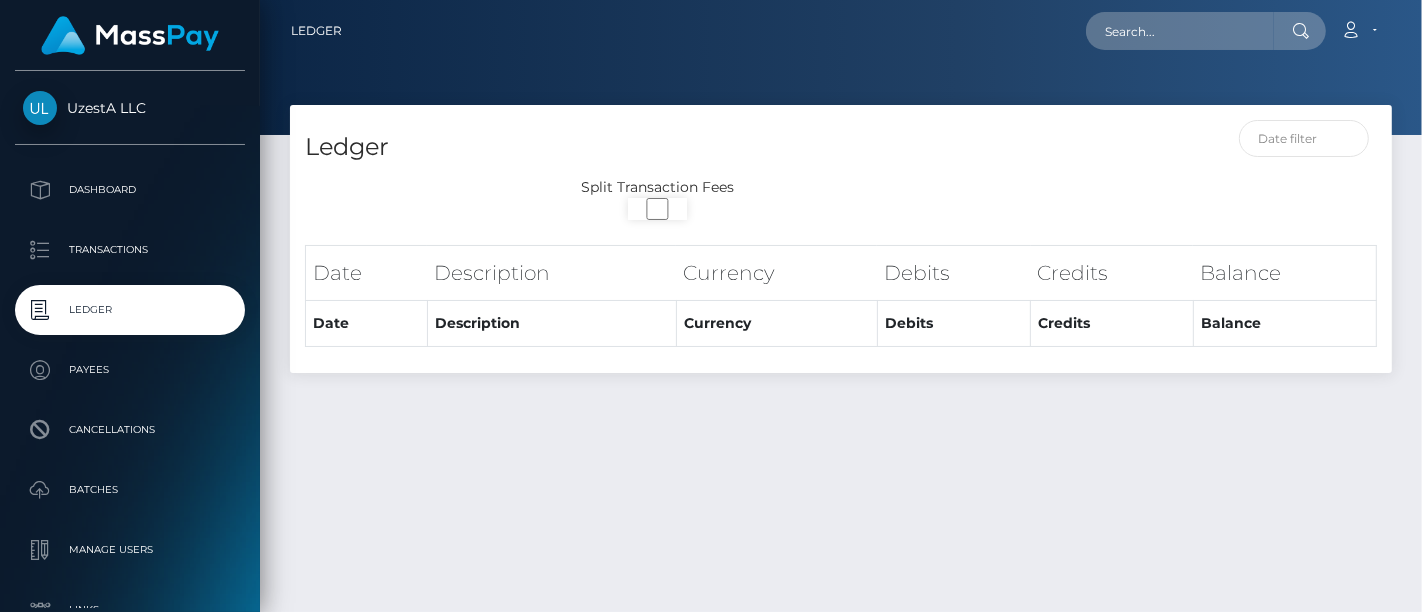 select 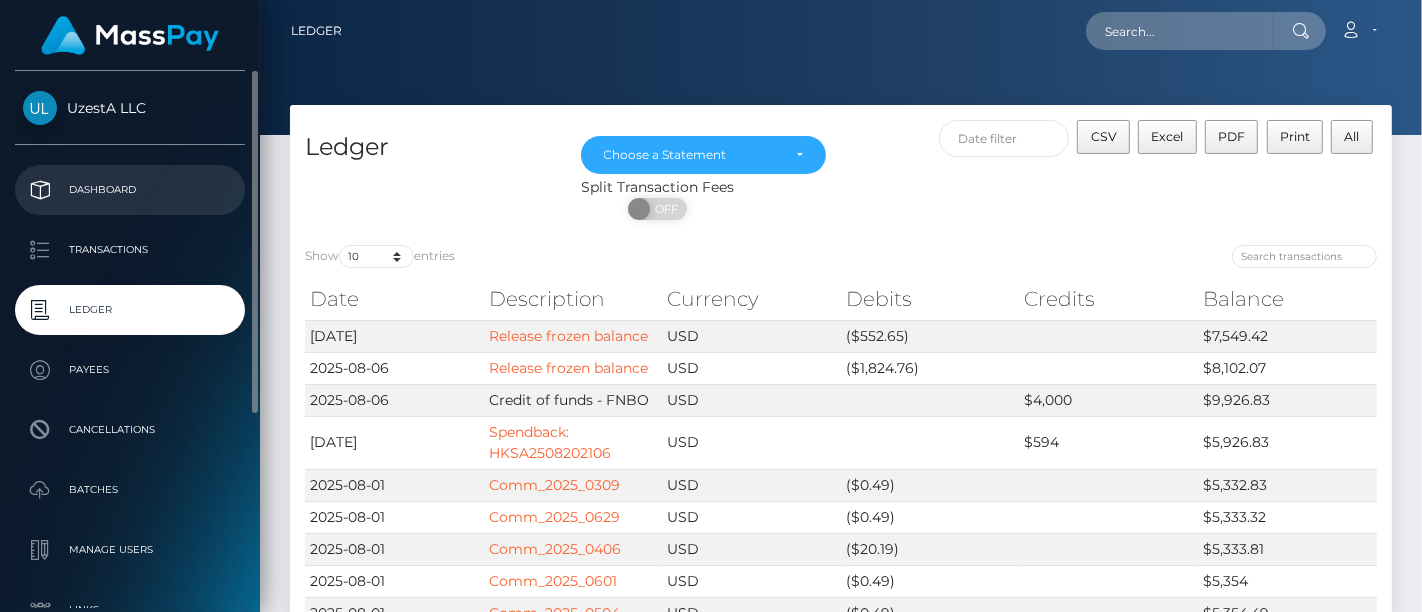 click on "Dashboard" at bounding box center [130, 190] 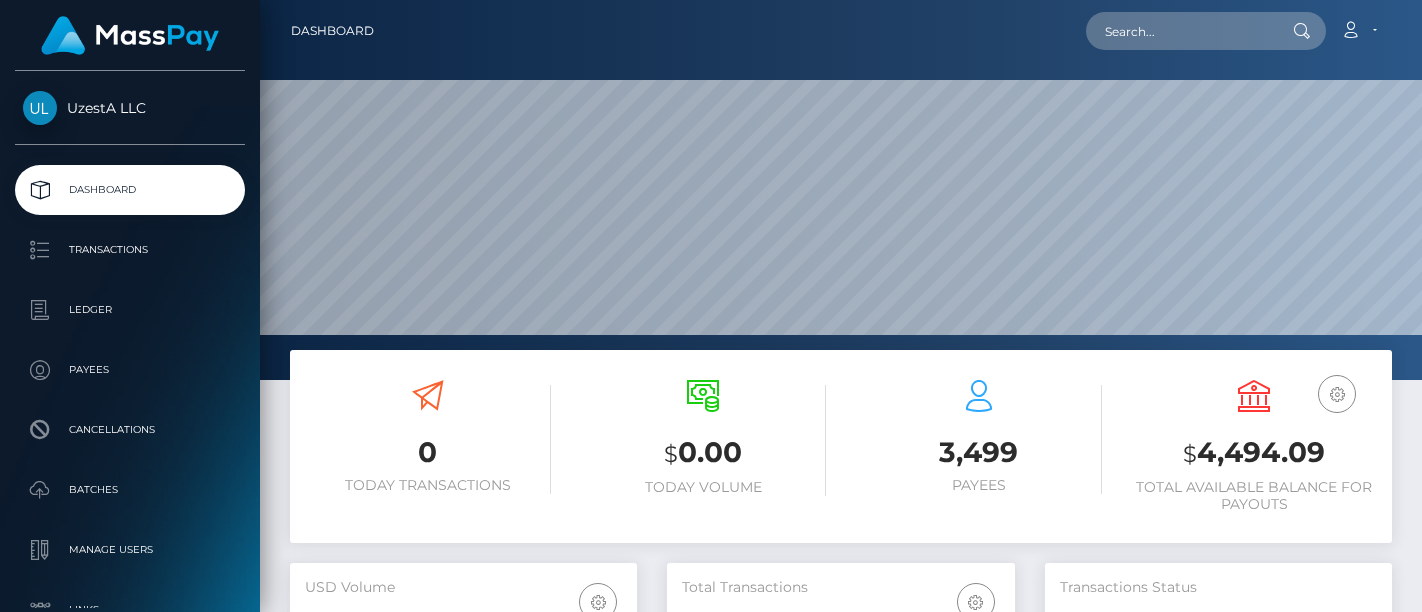 scroll, scrollTop: 0, scrollLeft: 0, axis: both 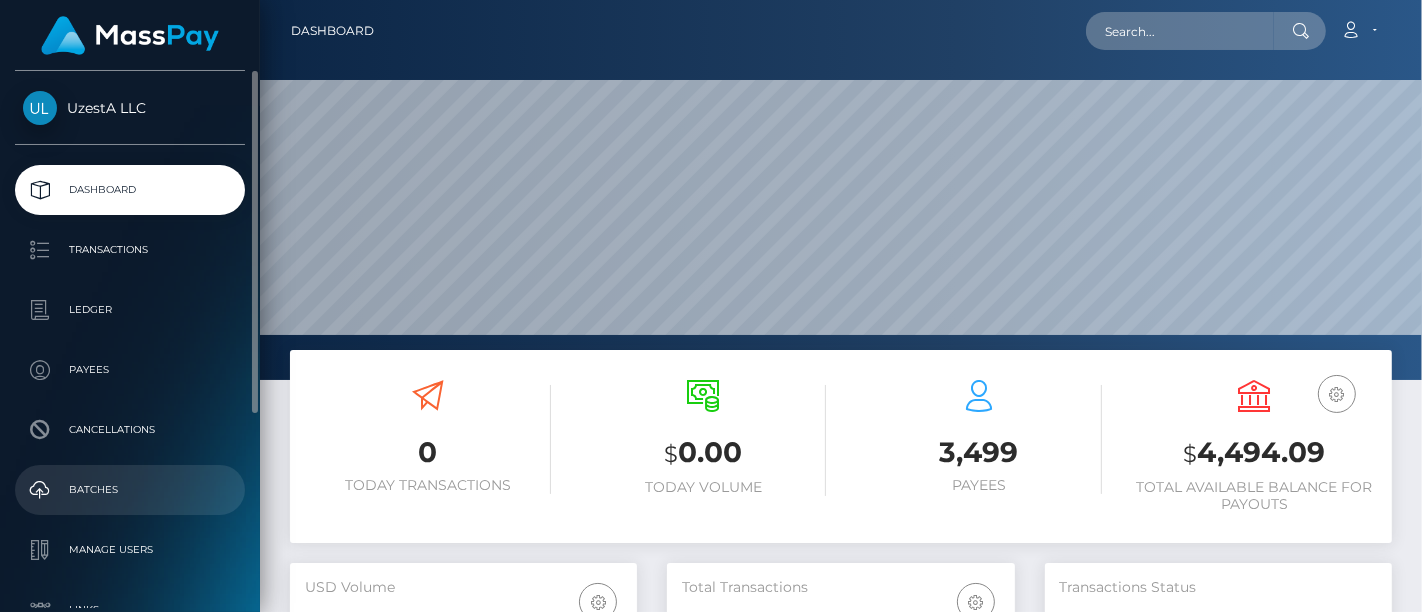 click on "Batches" at bounding box center [130, 490] 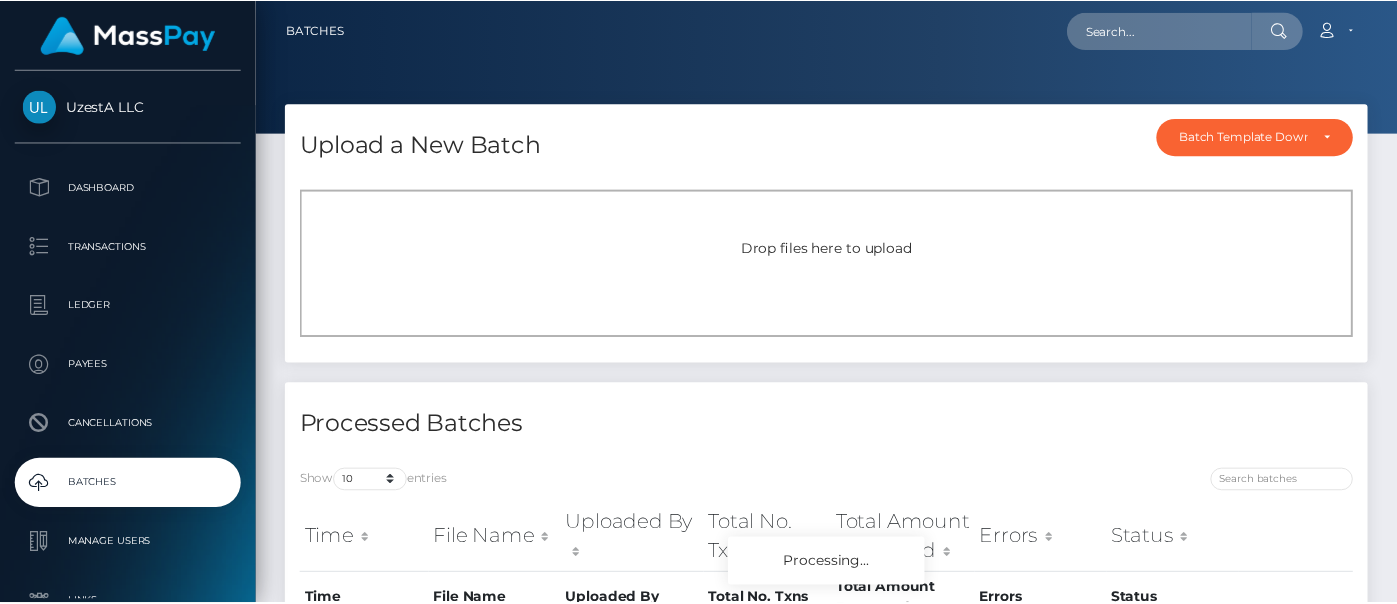 scroll, scrollTop: 0, scrollLeft: 0, axis: both 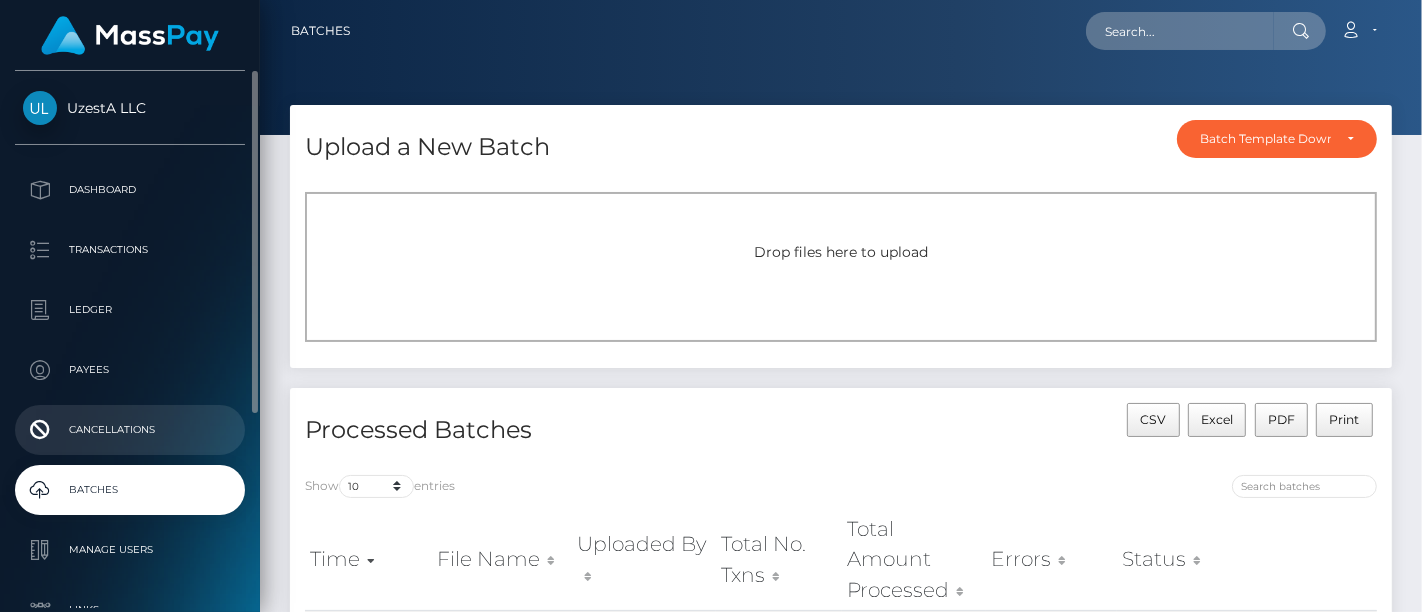 click on "Cancellations" at bounding box center (130, 430) 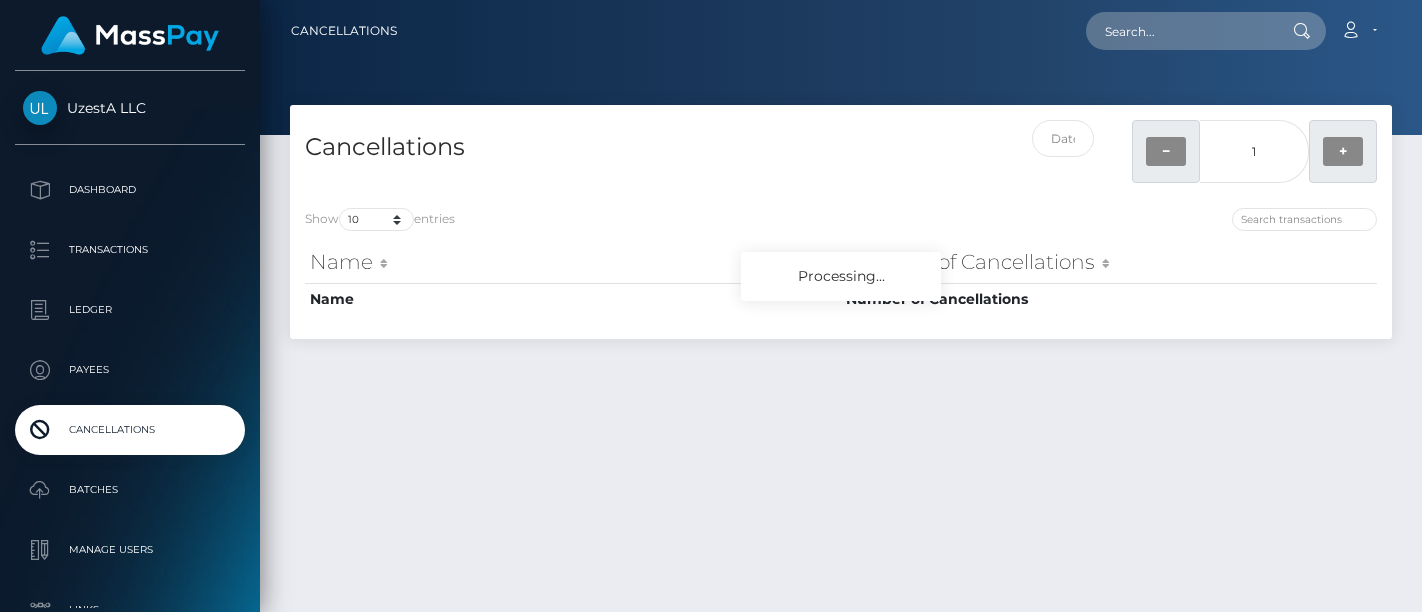 scroll, scrollTop: 0, scrollLeft: 0, axis: both 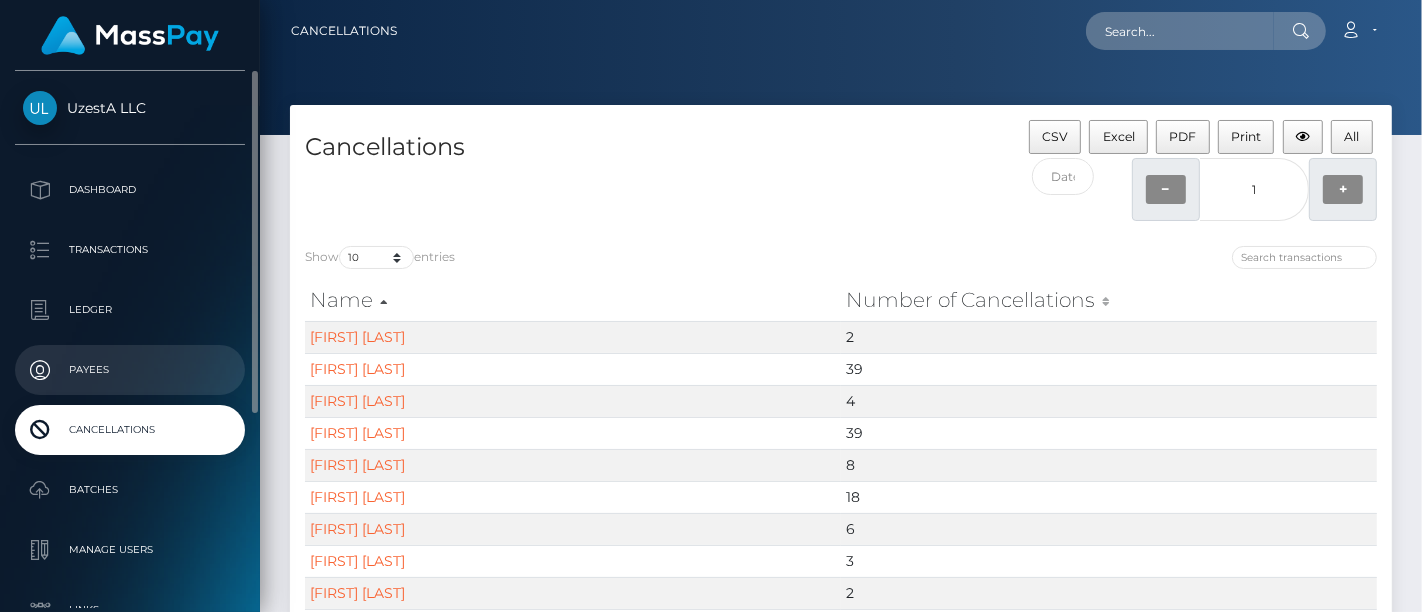 click on "Payees" at bounding box center [130, 370] 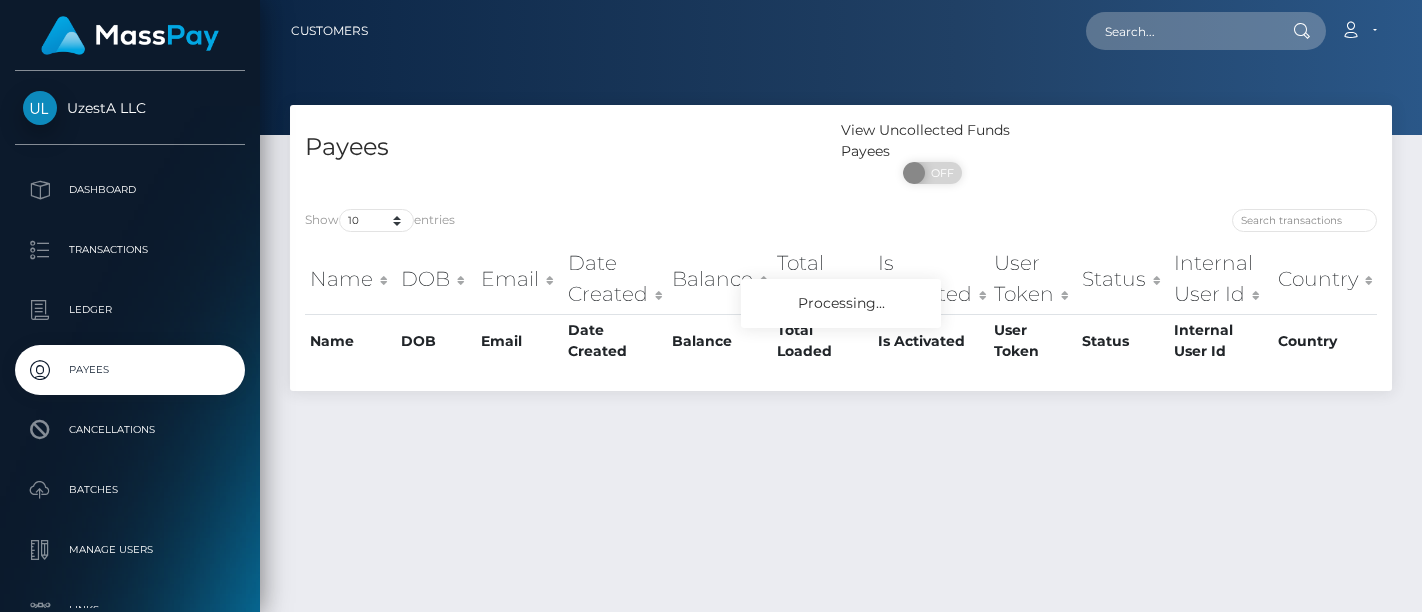 click on "Batches" at bounding box center [130, 490] 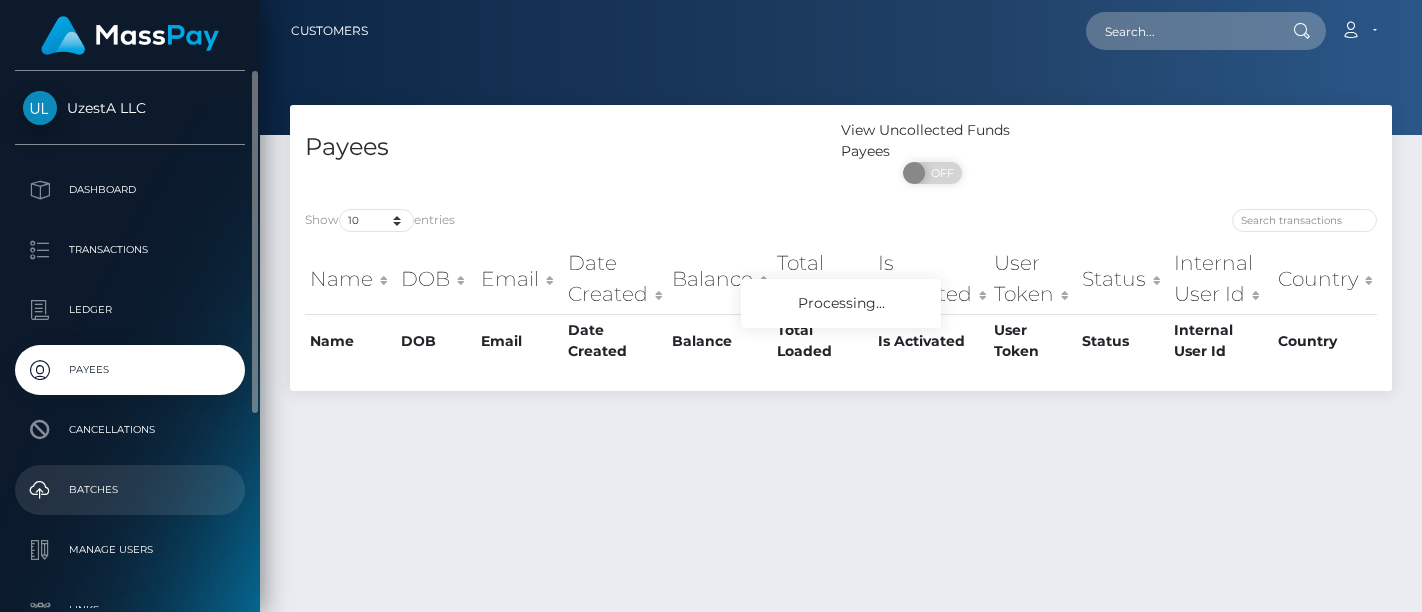 scroll, scrollTop: 0, scrollLeft: 0, axis: both 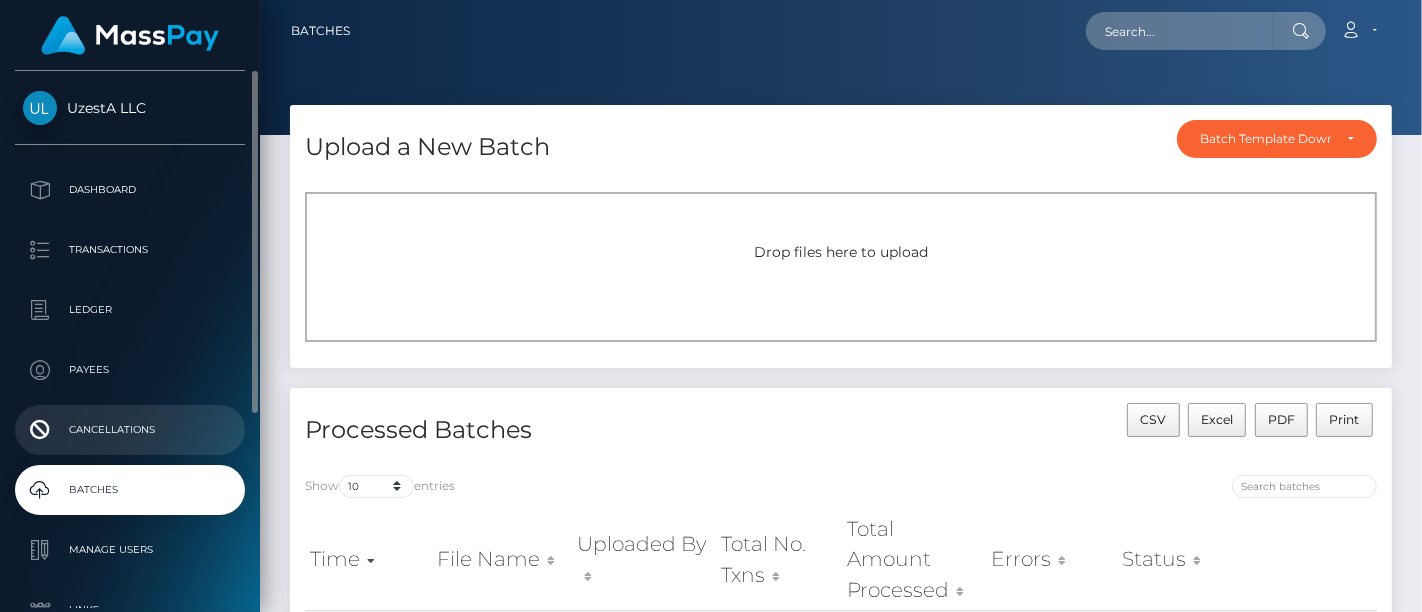 click on "Cancellations" at bounding box center [130, 430] 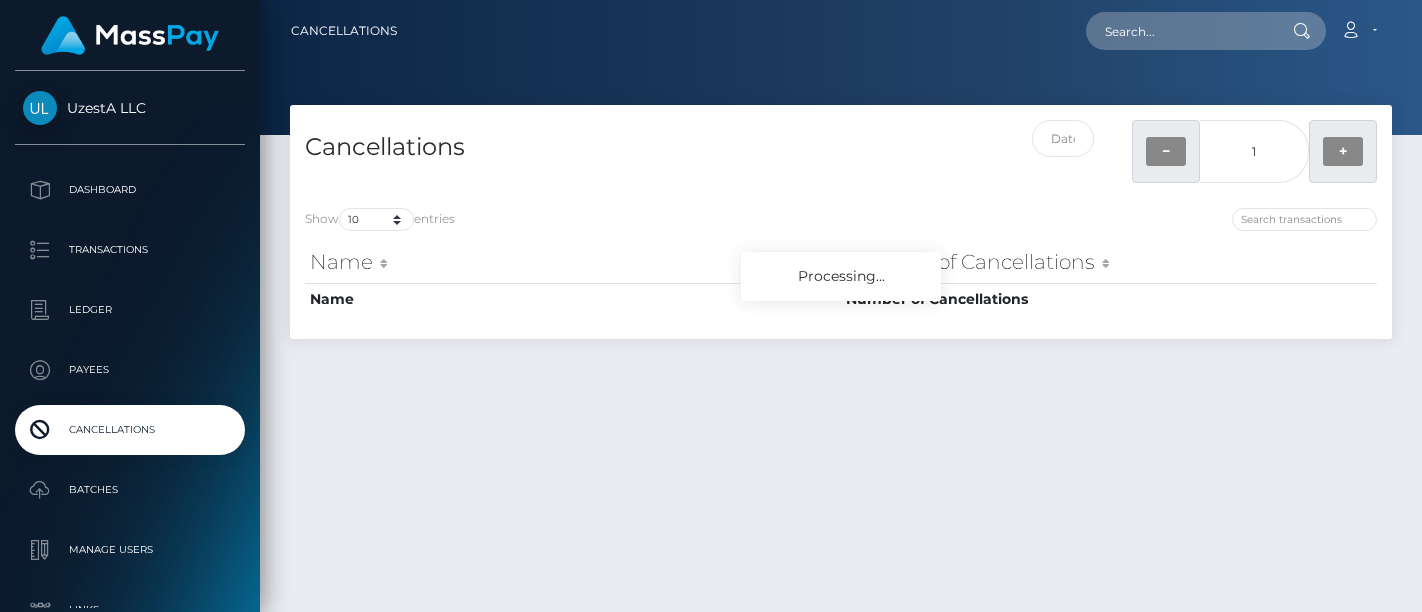 scroll, scrollTop: 0, scrollLeft: 0, axis: both 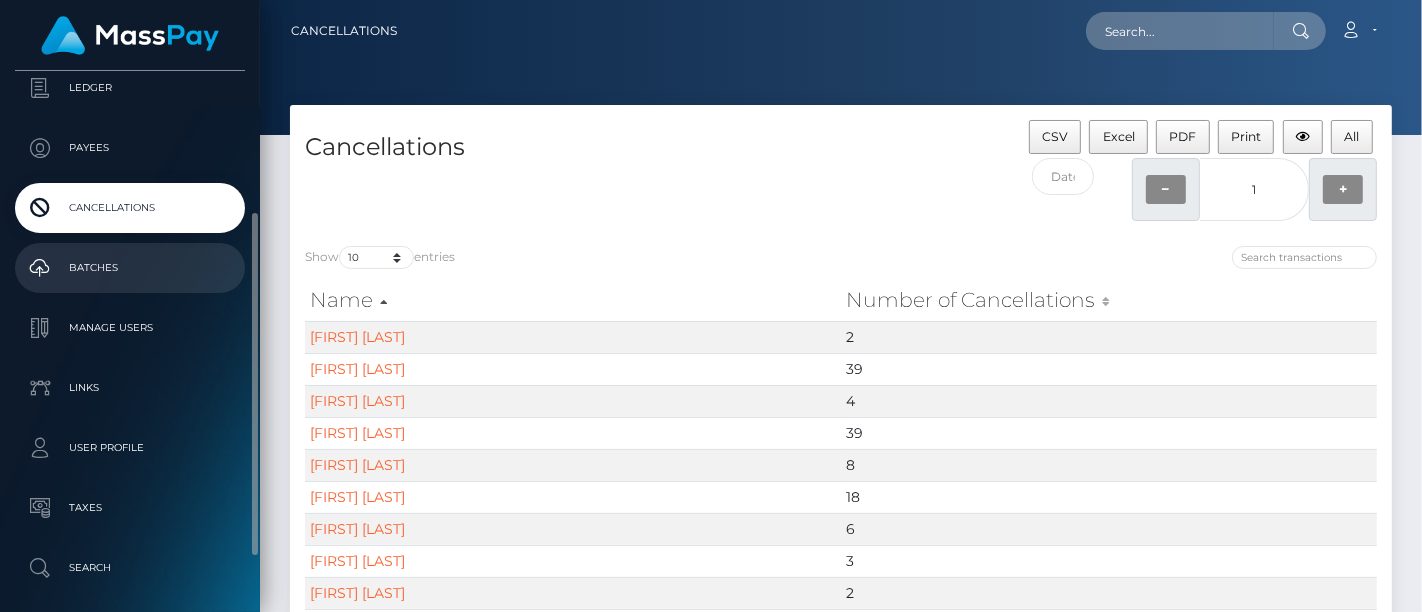click on "Batches" at bounding box center [130, 268] 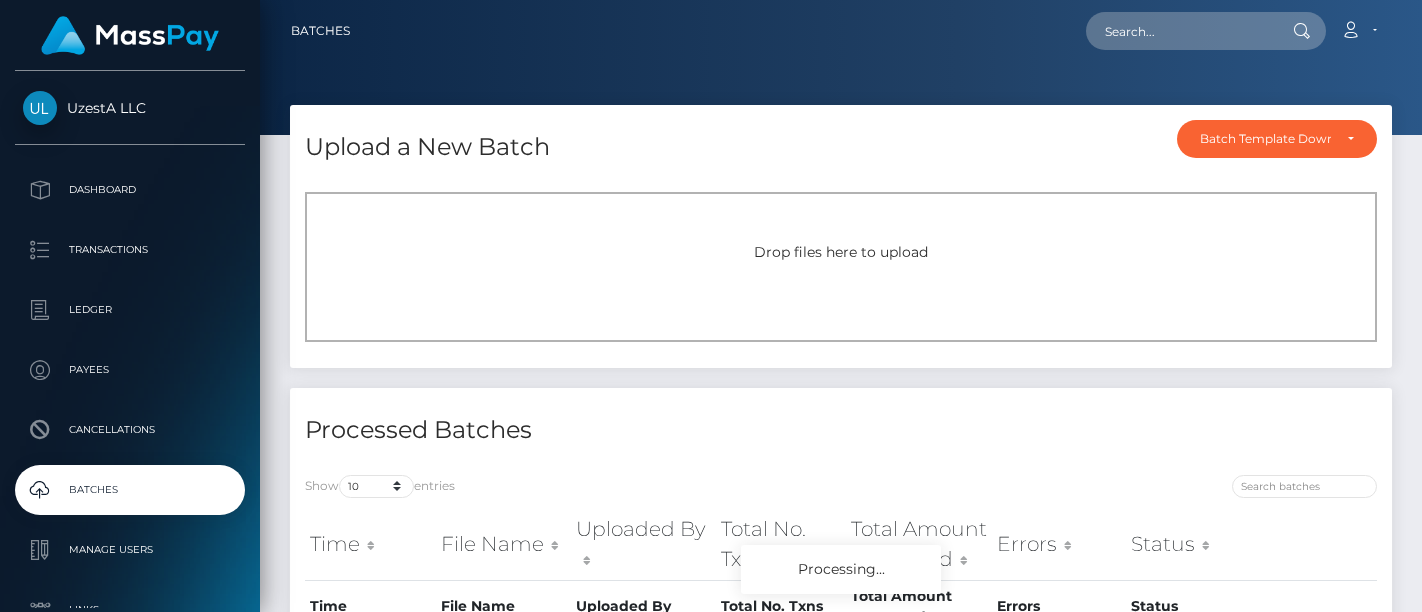 scroll, scrollTop: 0, scrollLeft: 0, axis: both 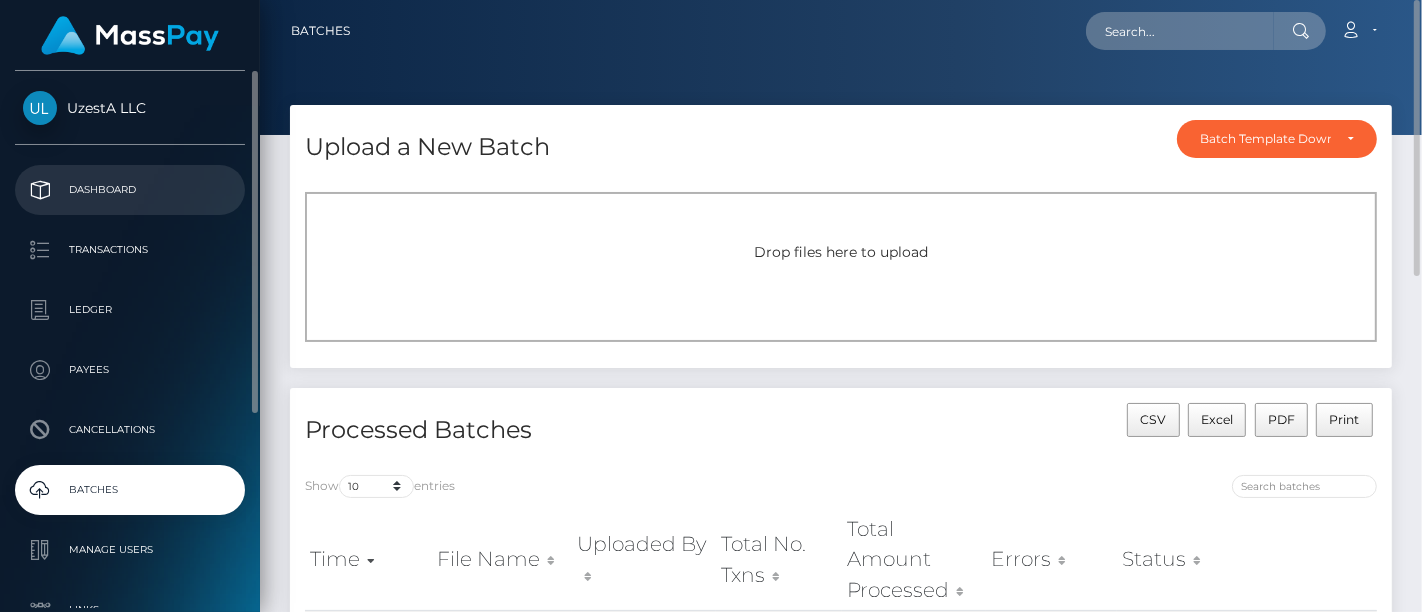 click on "Dashboard" at bounding box center (130, 190) 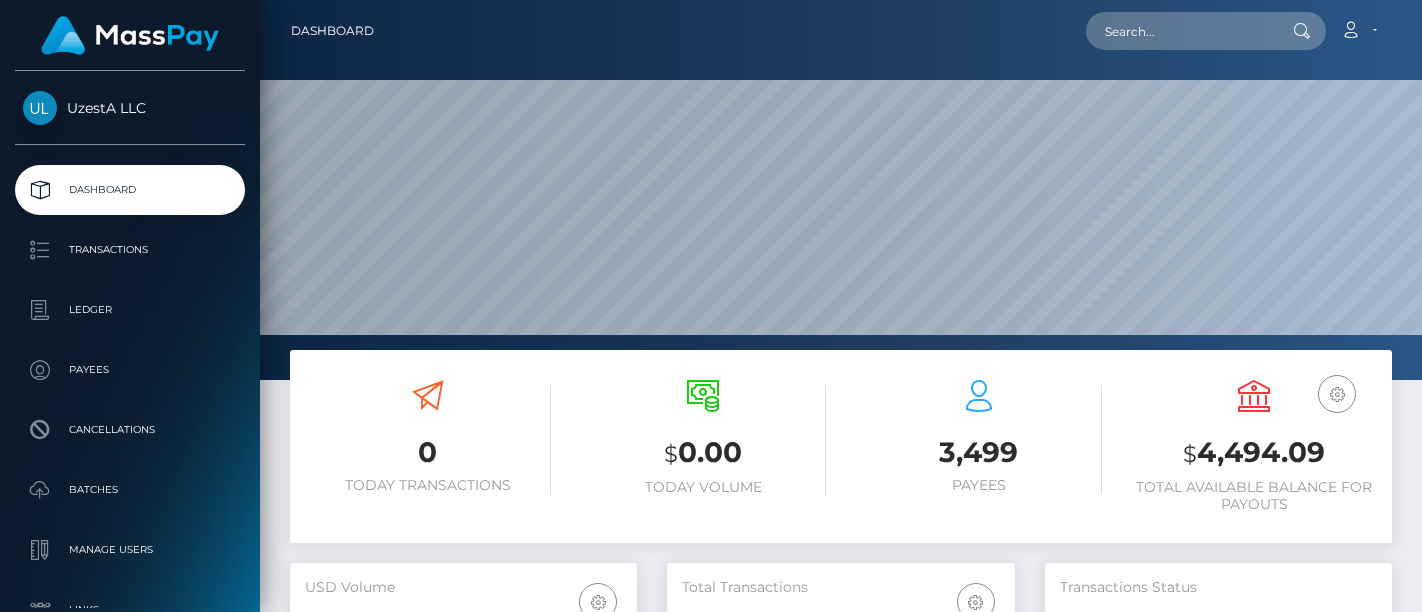 scroll, scrollTop: 0, scrollLeft: 0, axis: both 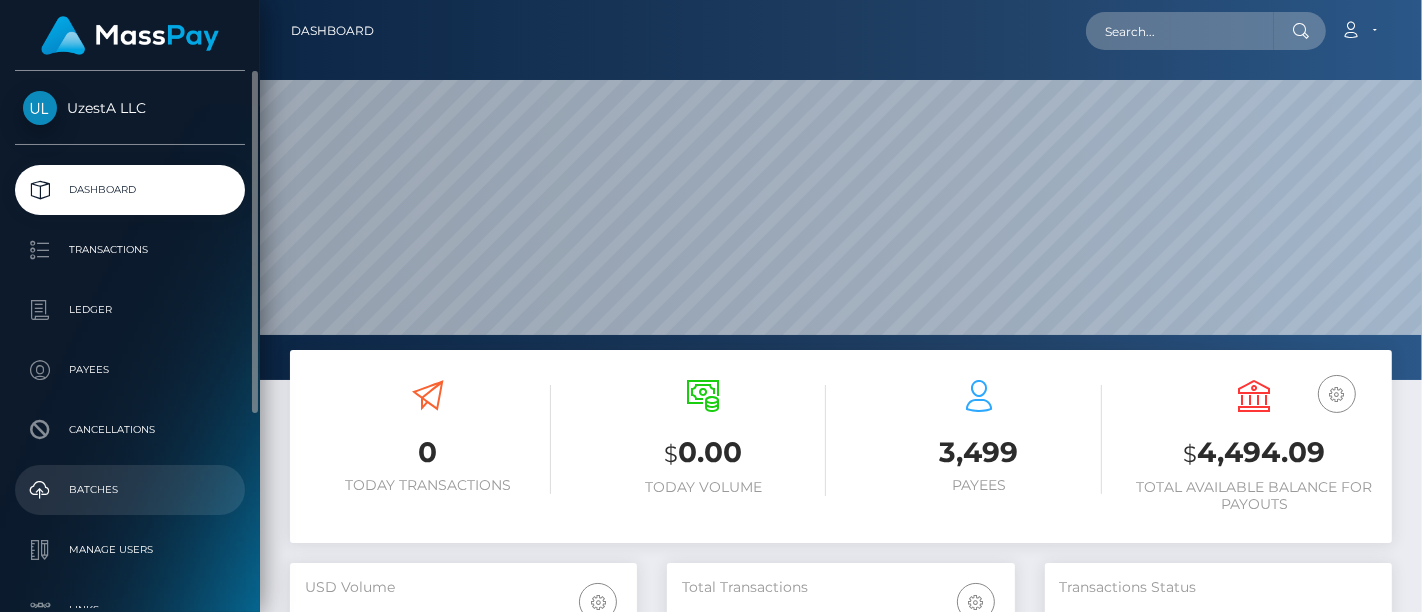 click on "Batches" at bounding box center [130, 490] 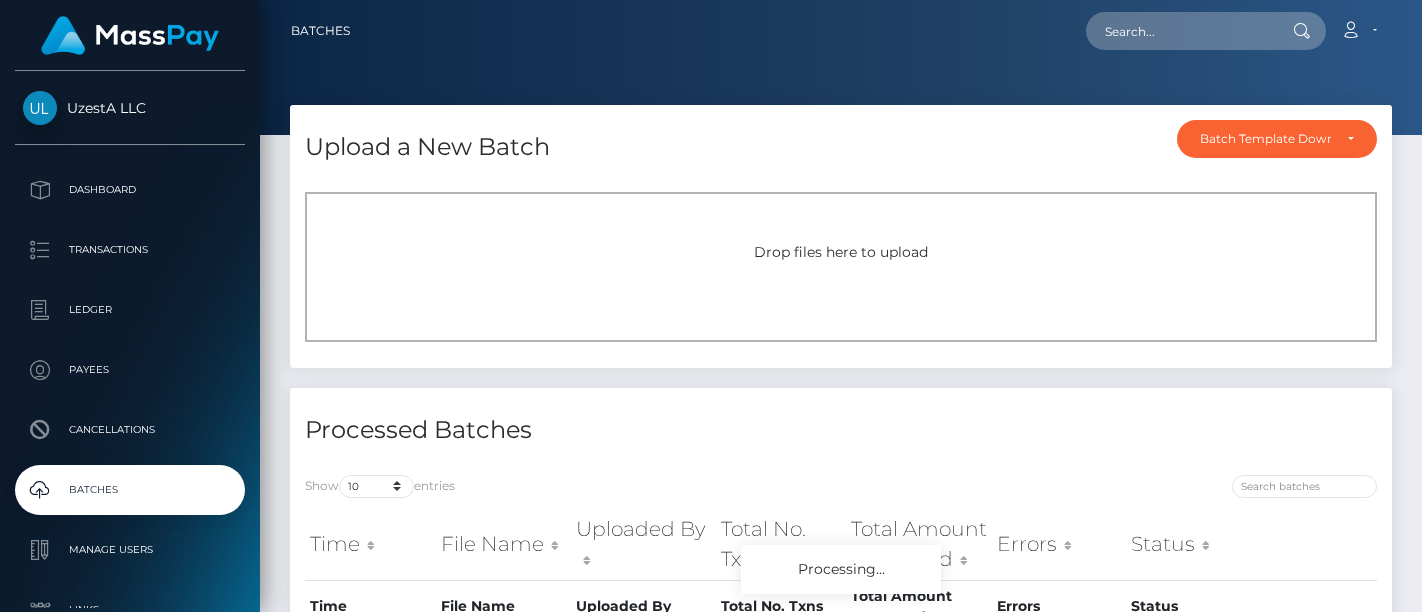 scroll, scrollTop: 0, scrollLeft: 0, axis: both 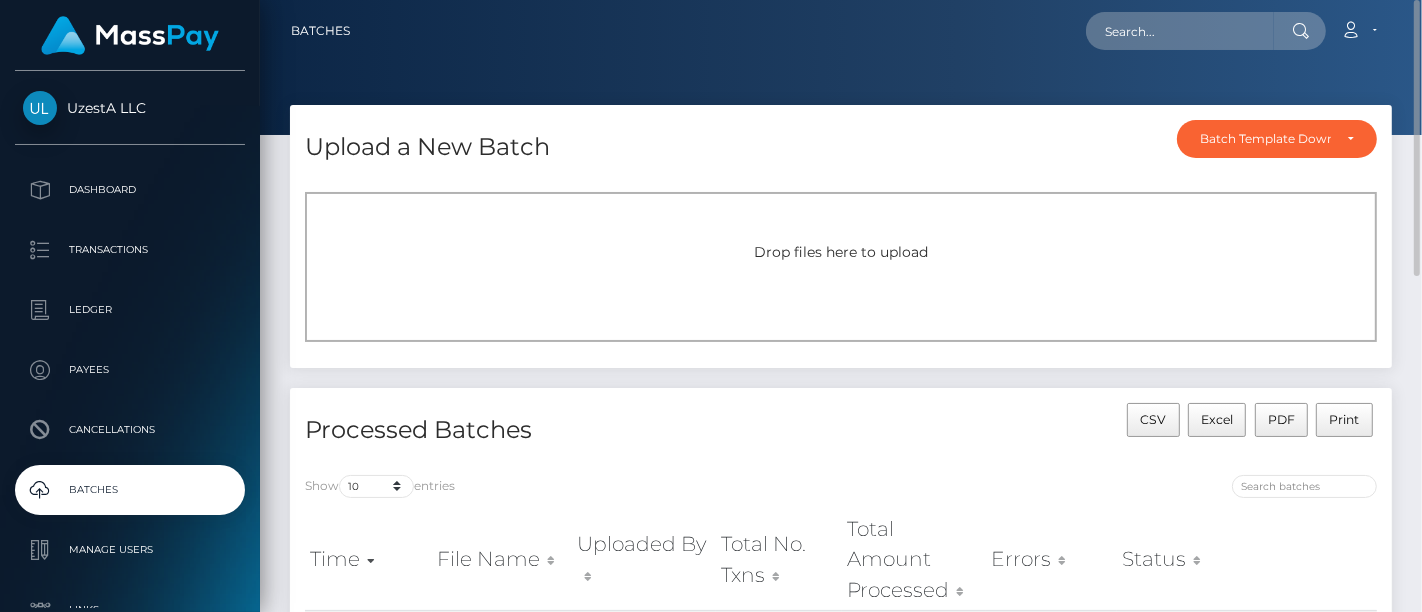 click on "Drop files here to upload" at bounding box center [841, 252] 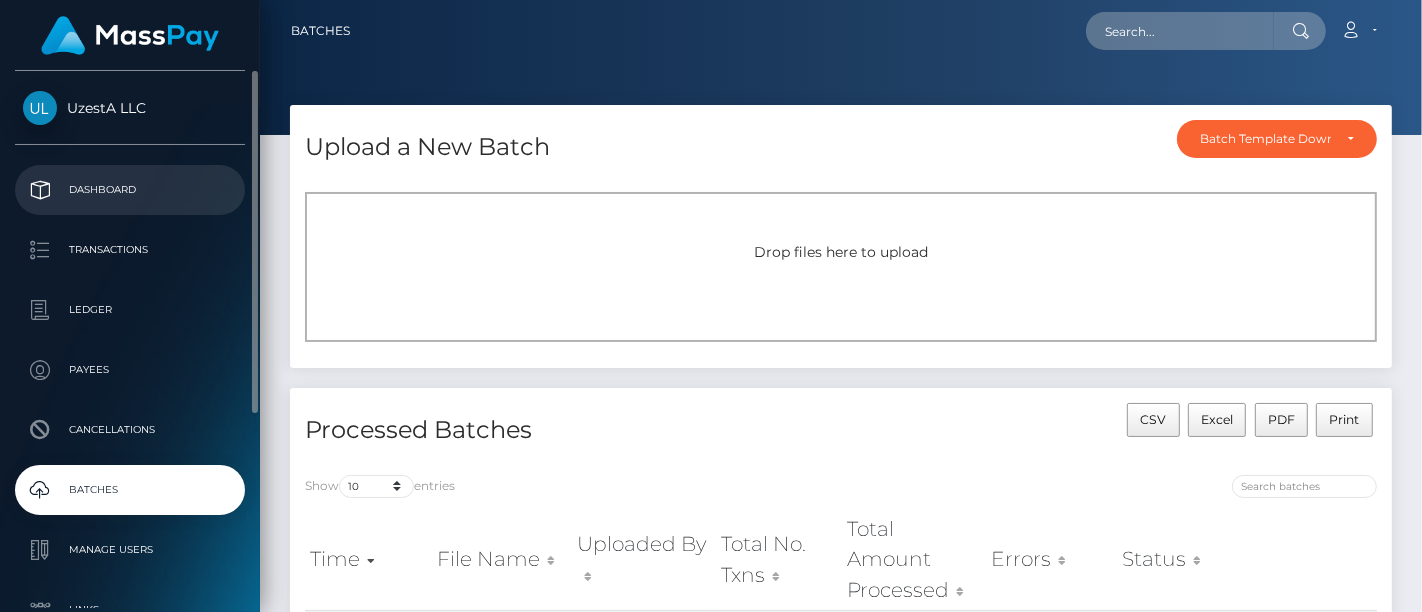 click on "Dashboard" at bounding box center (130, 190) 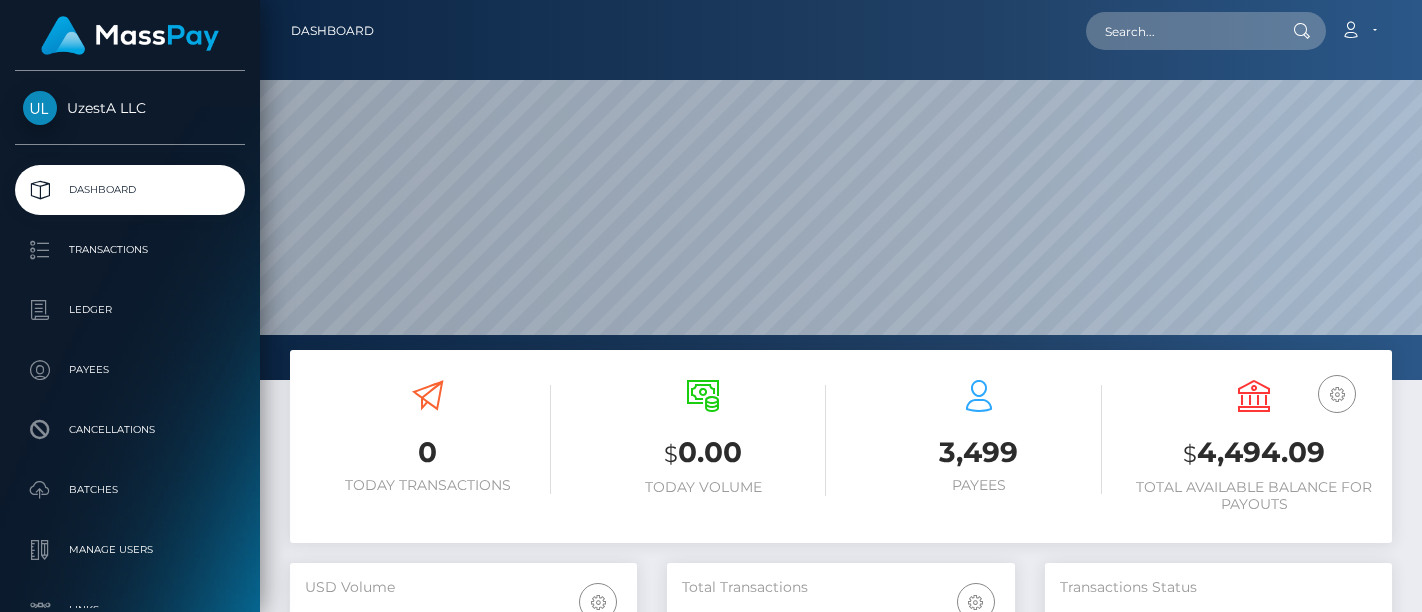 scroll, scrollTop: 0, scrollLeft: 0, axis: both 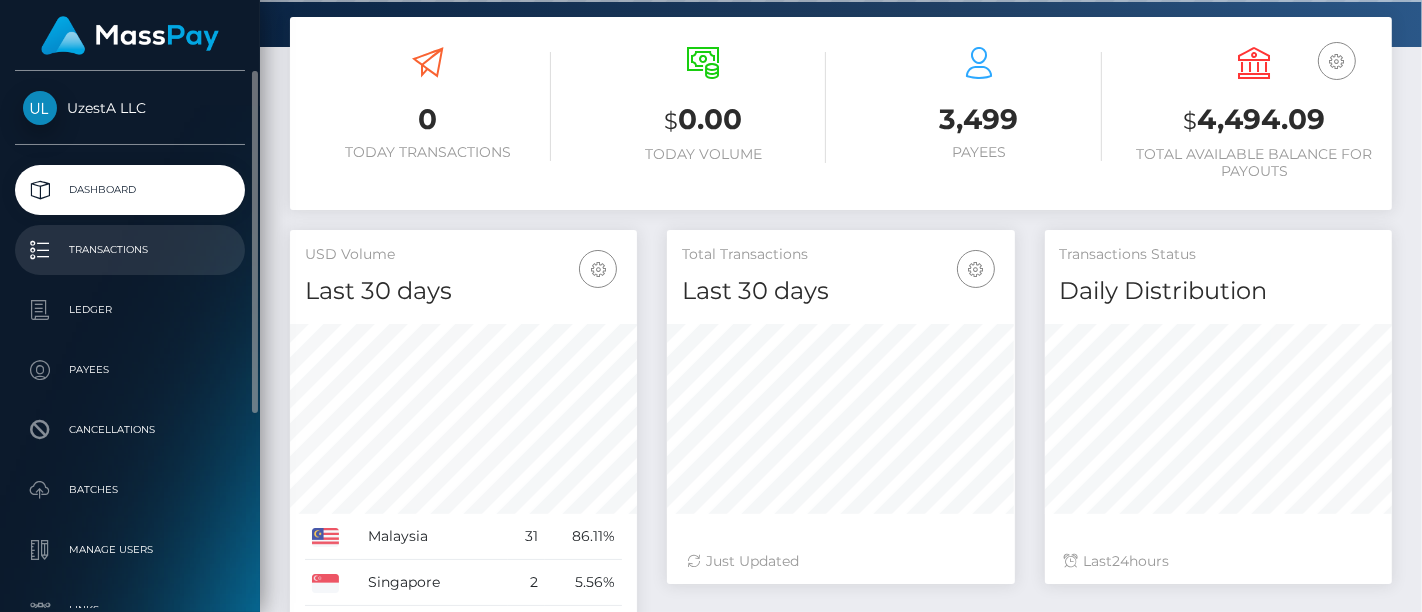 click on "Transactions" at bounding box center (130, 250) 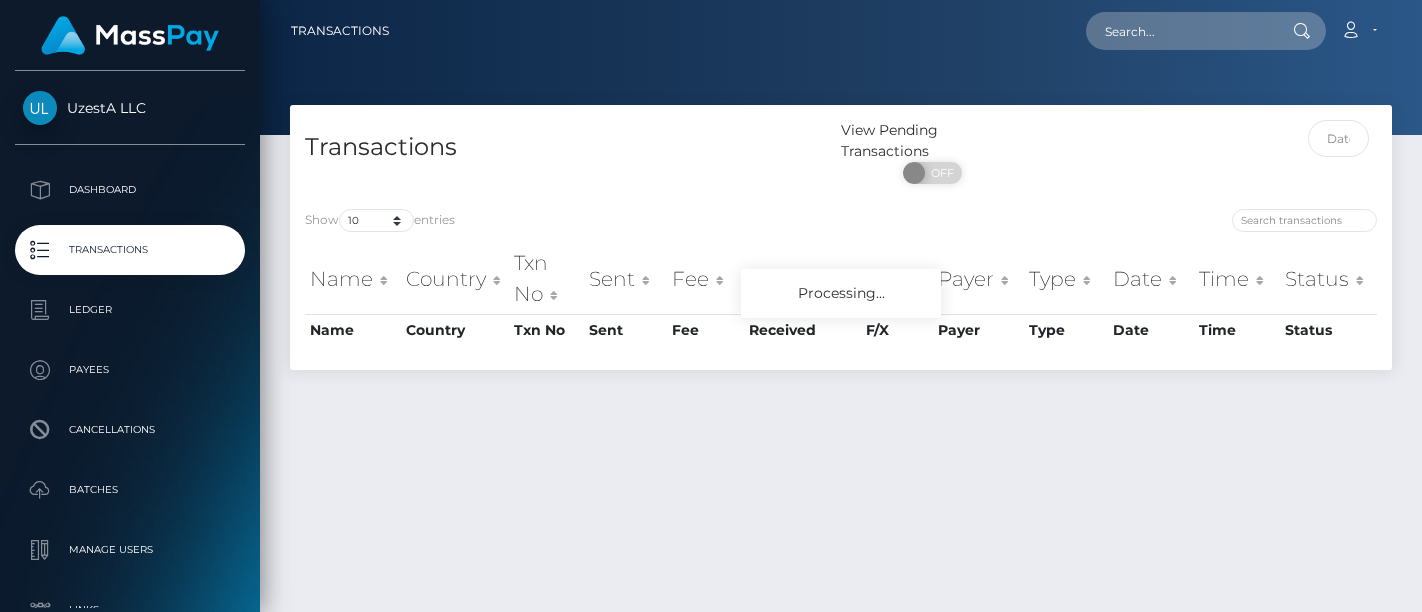 scroll, scrollTop: 0, scrollLeft: 0, axis: both 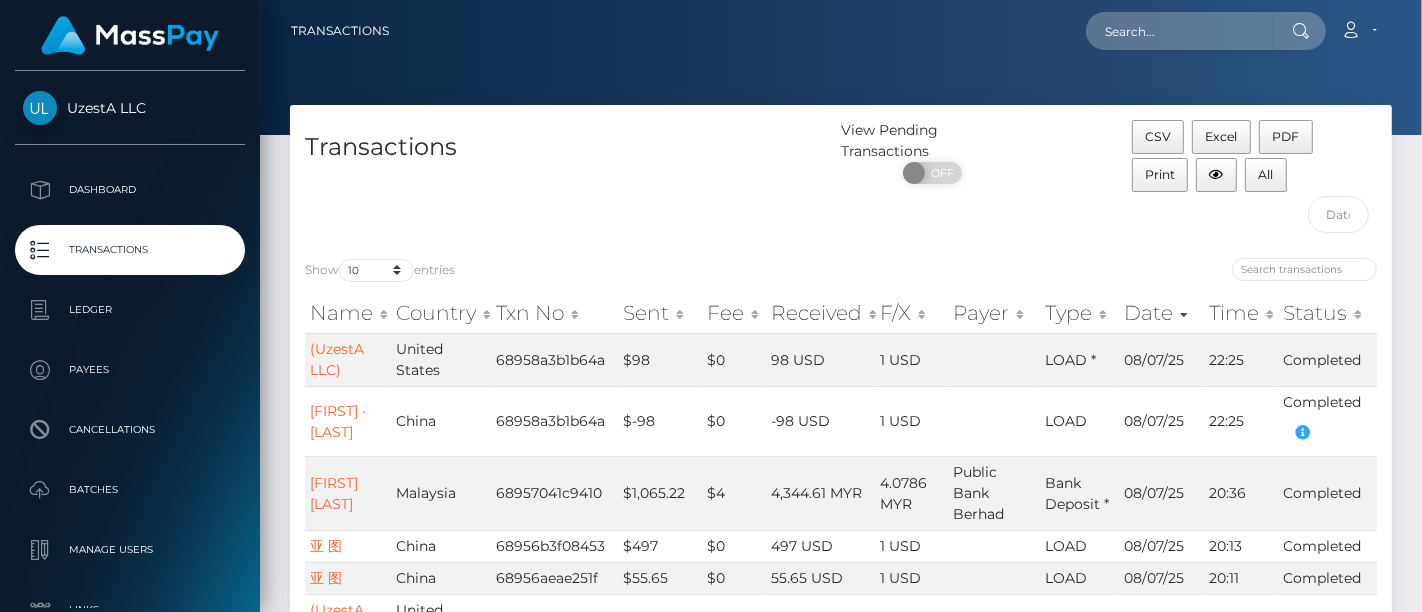 click on "Ledger" at bounding box center [130, 310] 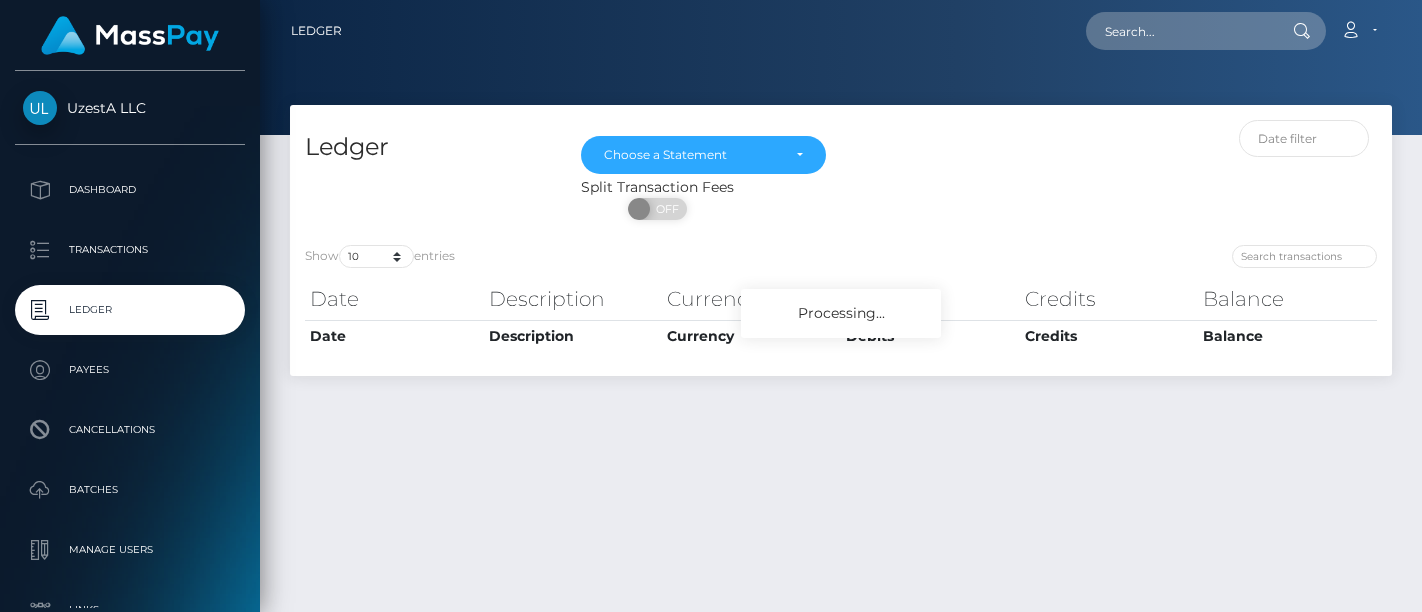 scroll, scrollTop: 0, scrollLeft: 0, axis: both 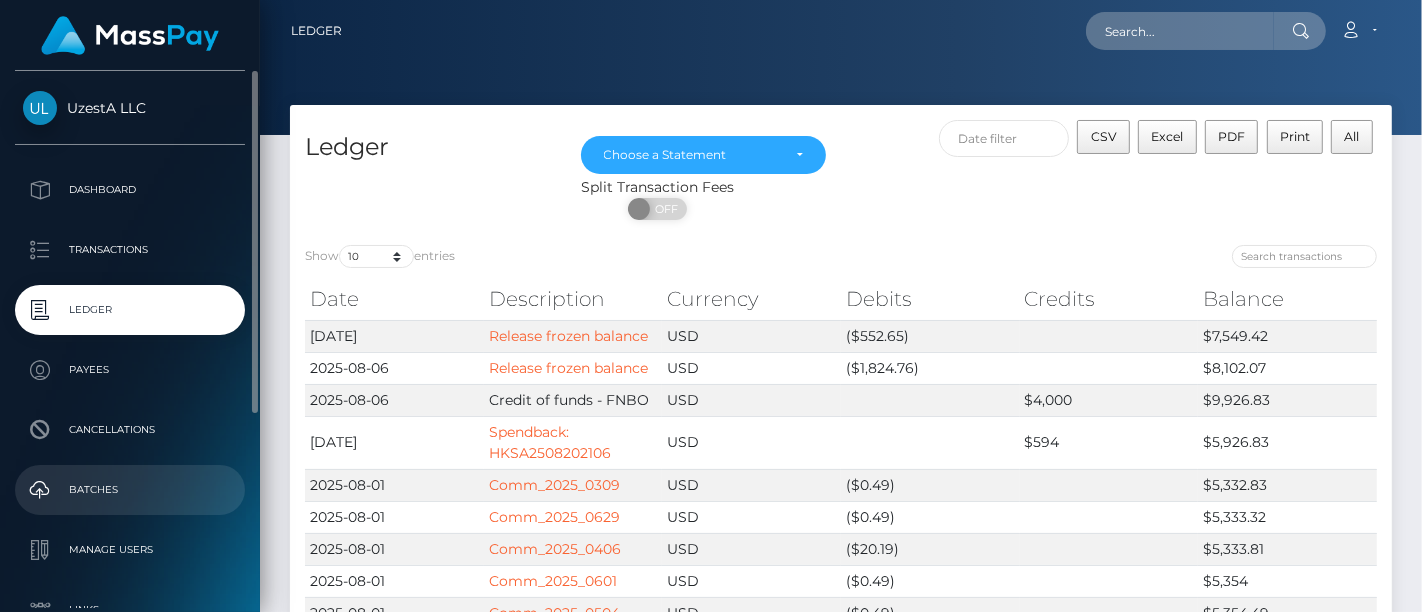 click on "Batches" at bounding box center [130, 490] 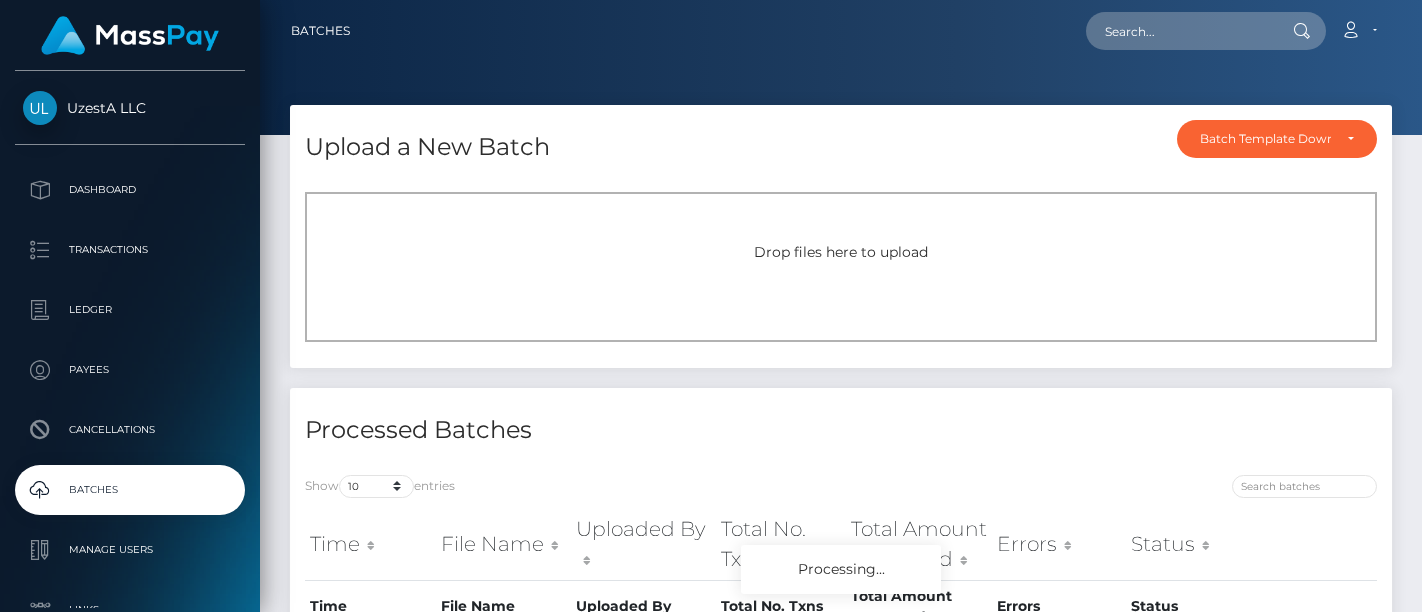 scroll, scrollTop: 0, scrollLeft: 0, axis: both 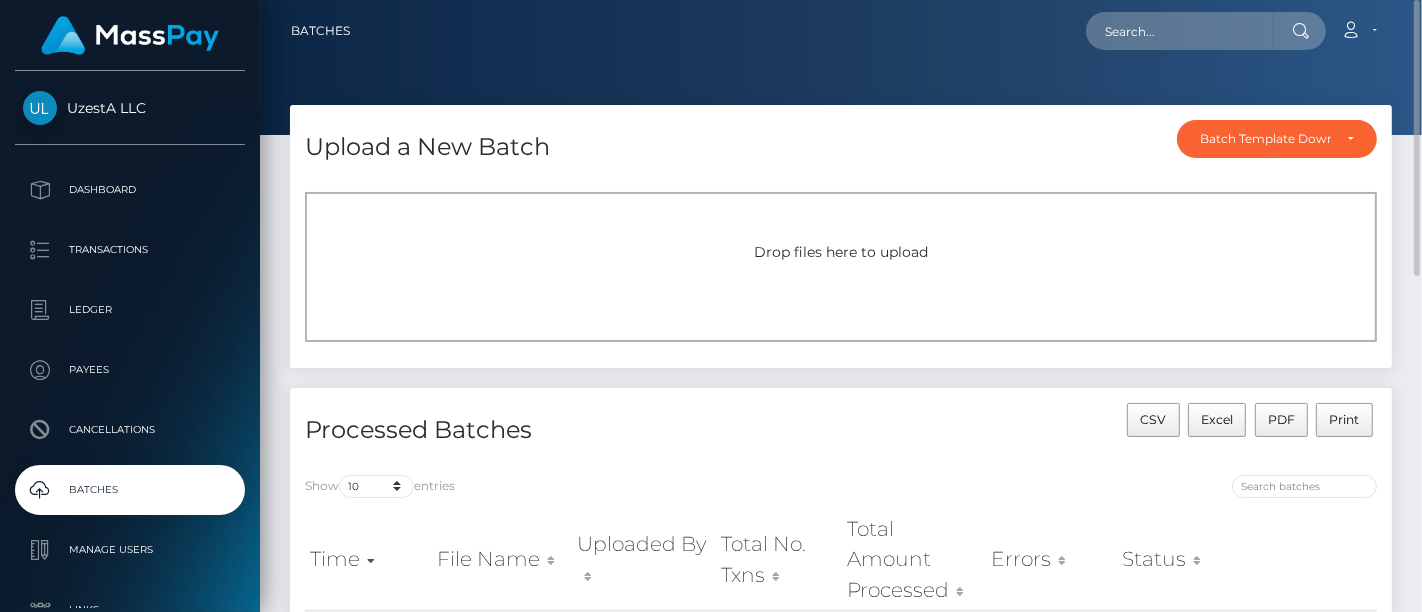 click on "Drop files here to upload" at bounding box center [841, 252] 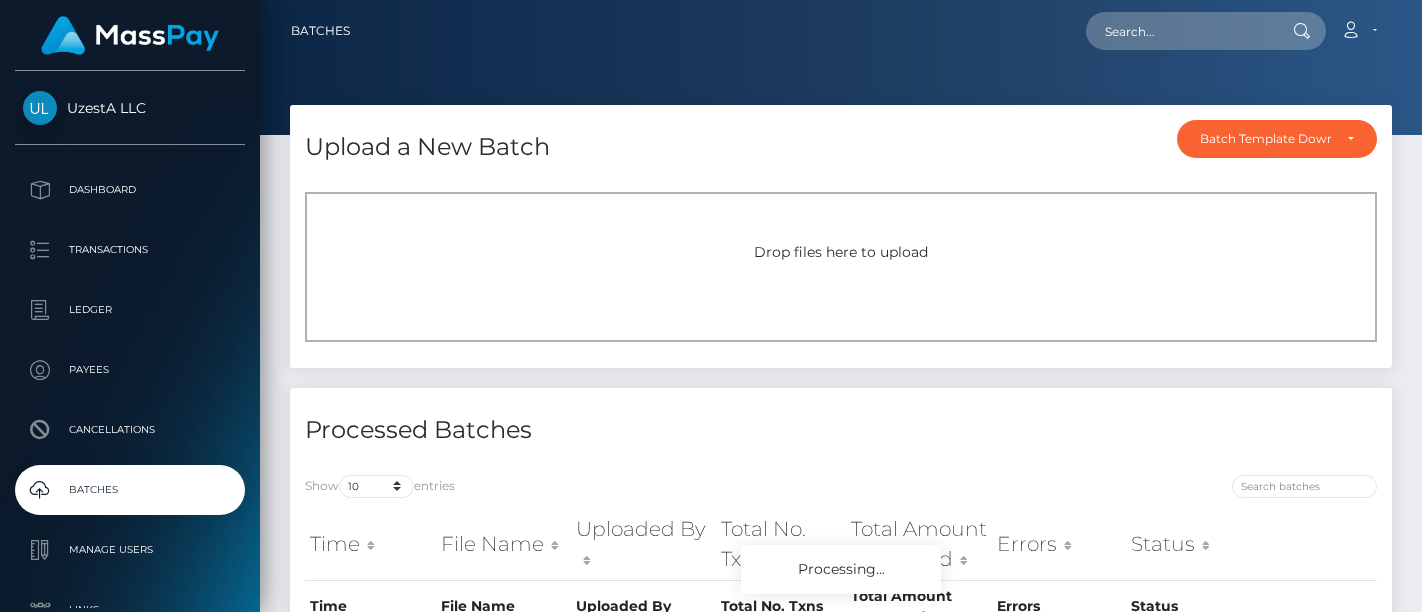scroll, scrollTop: 0, scrollLeft: 0, axis: both 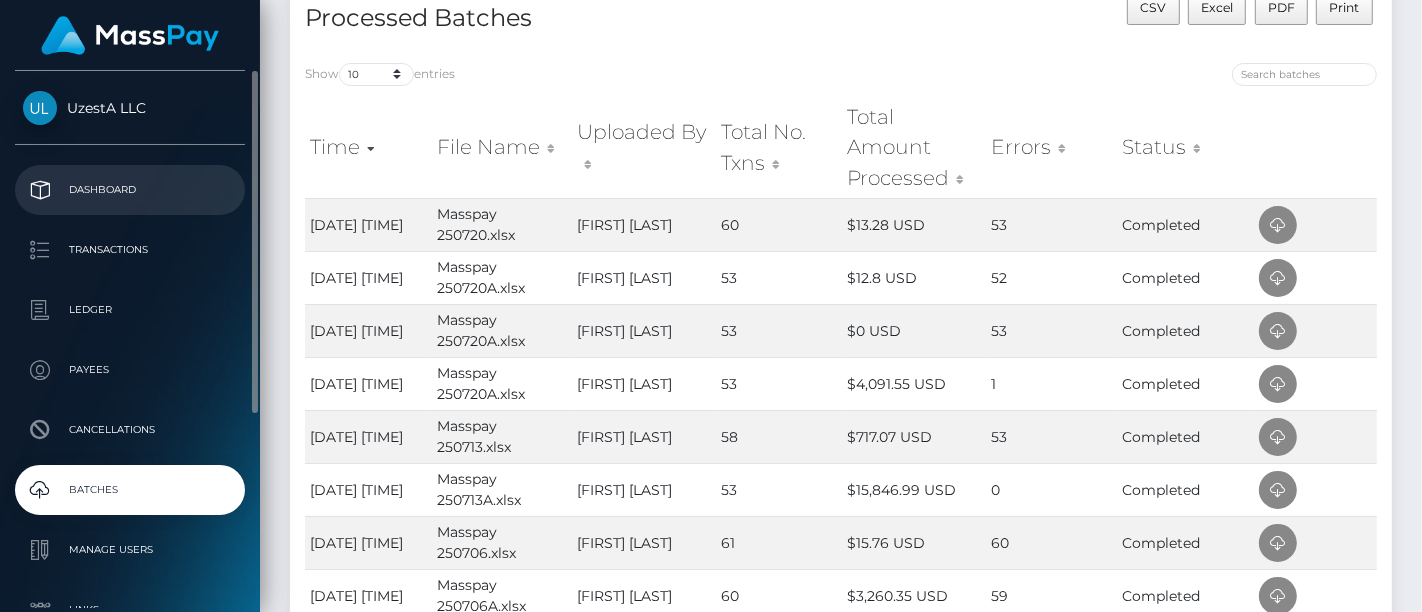 click on "Dashboard" at bounding box center [130, 190] 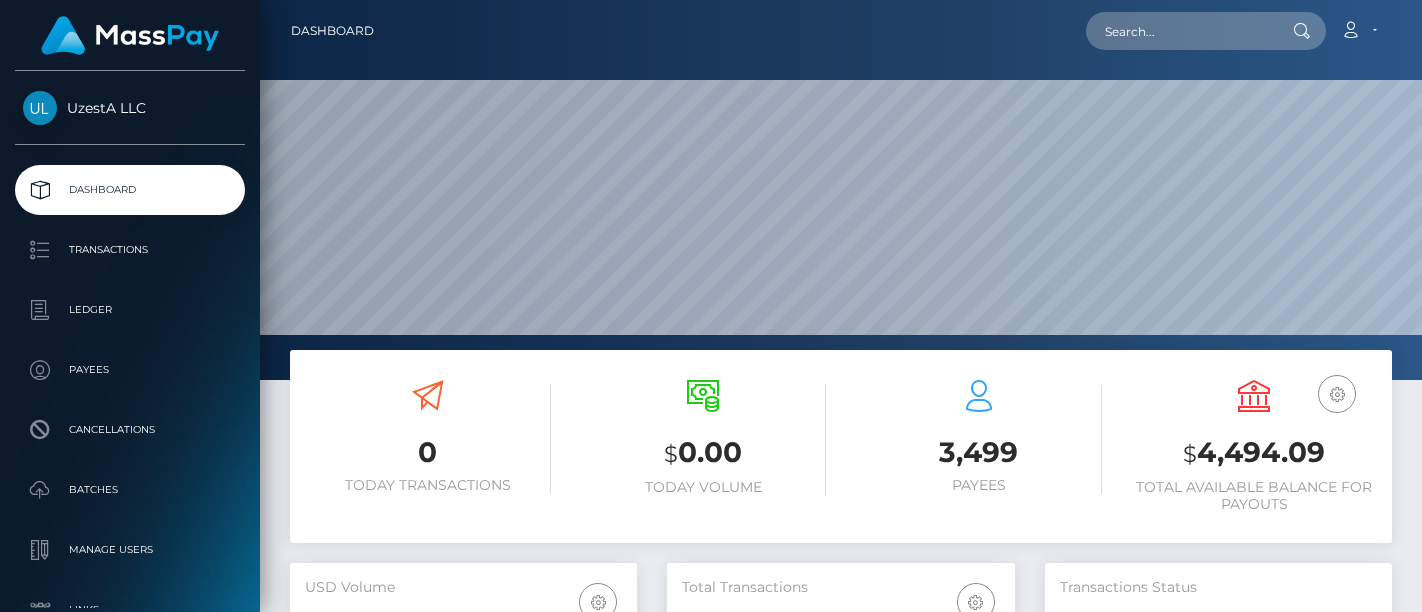 scroll, scrollTop: 0, scrollLeft: 0, axis: both 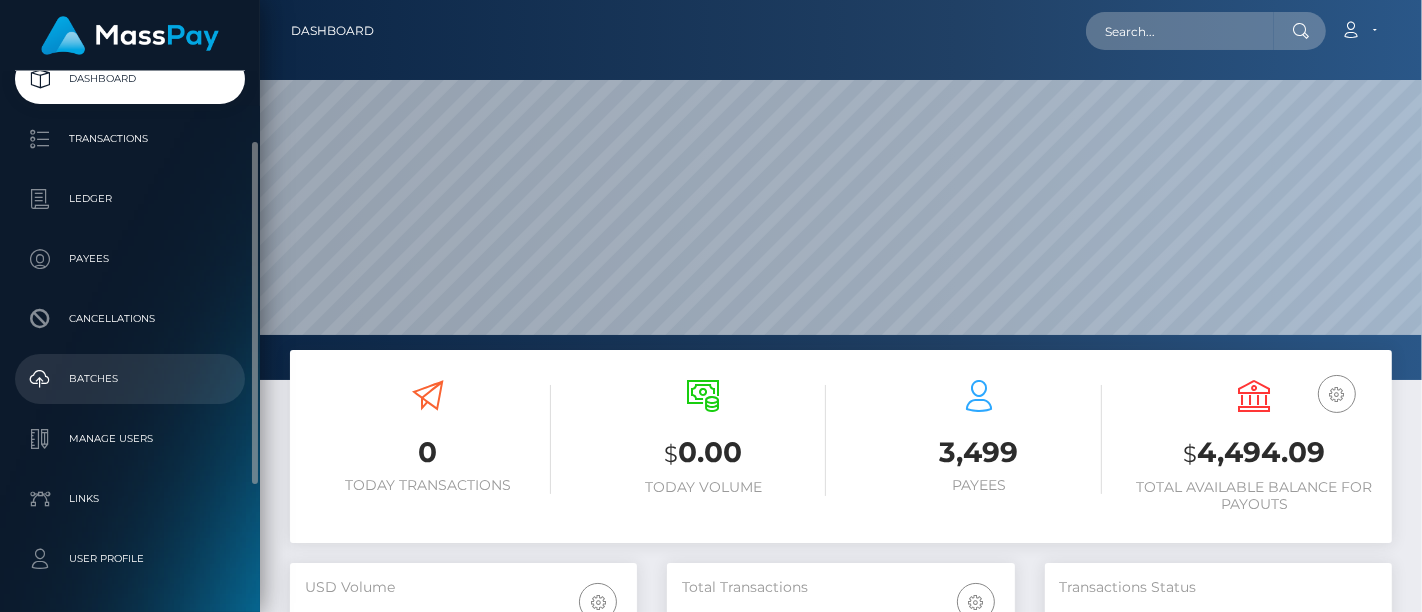 click on "Batches" at bounding box center [130, 379] 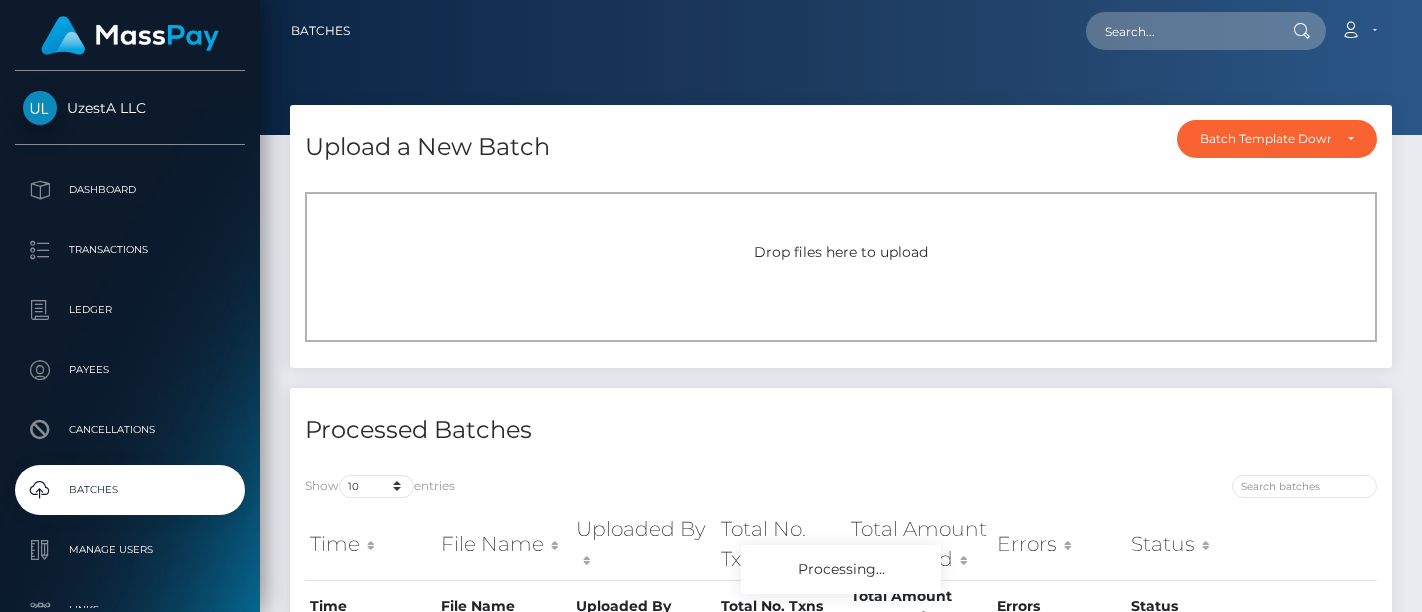 scroll, scrollTop: 0, scrollLeft: 0, axis: both 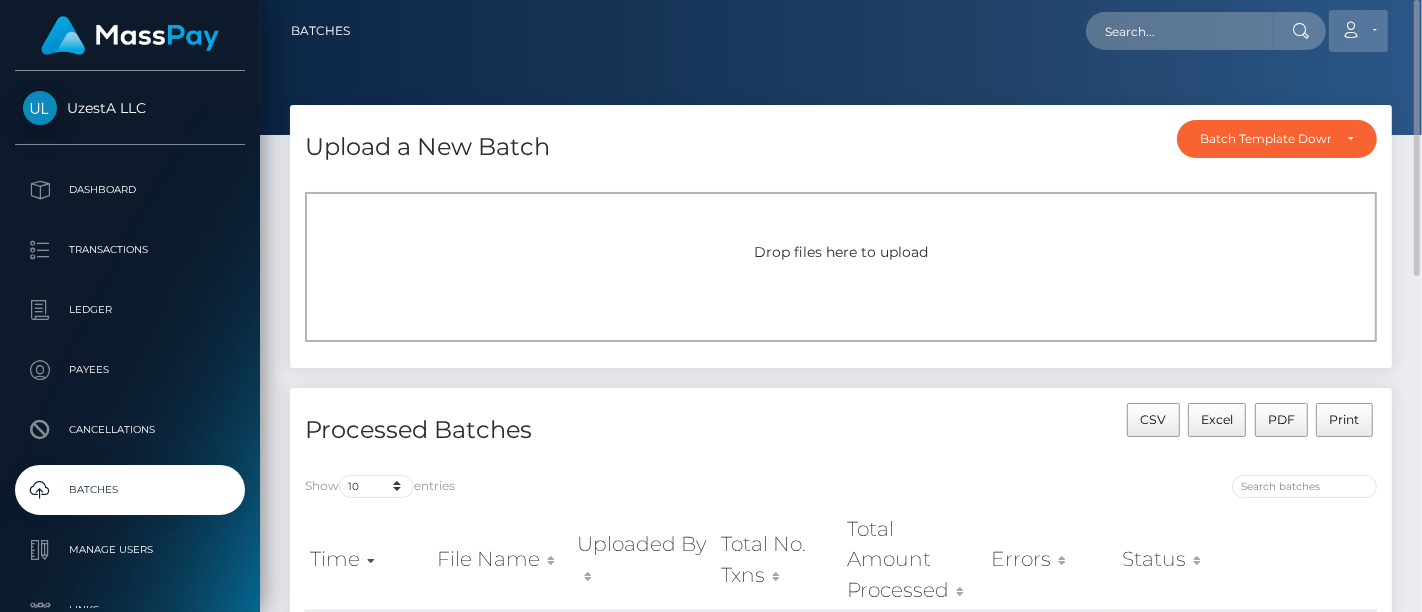 click on "Account" at bounding box center (1358, 31) 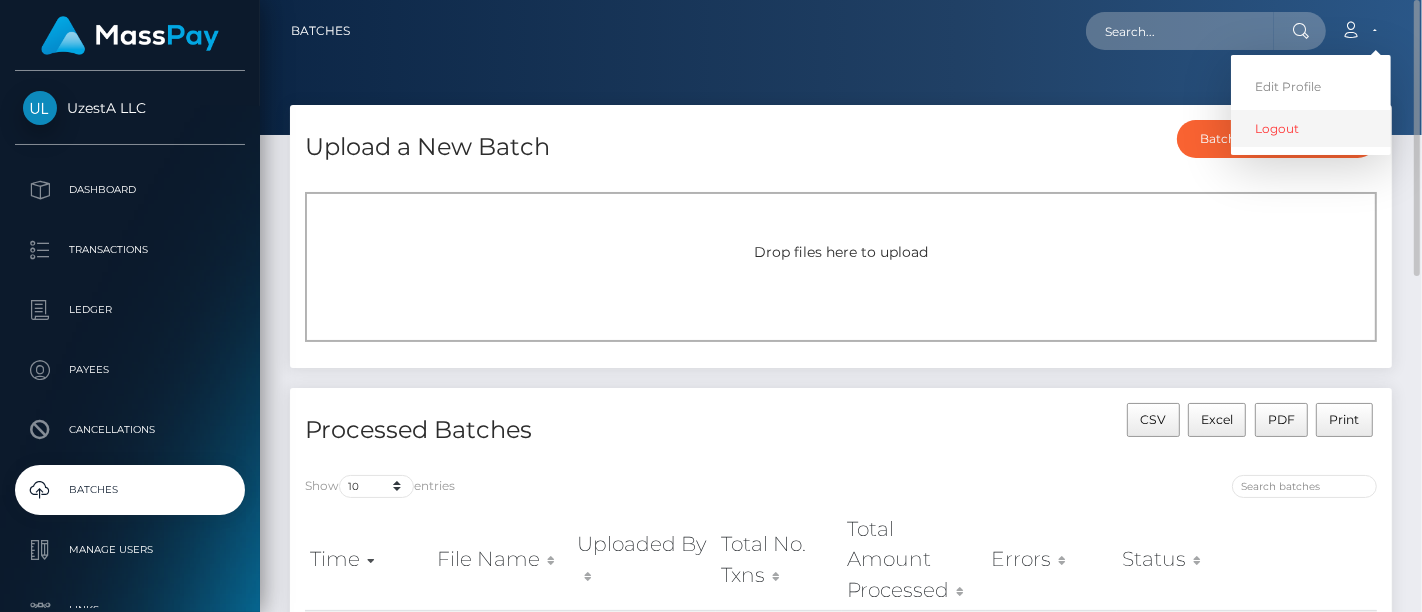 click on "Logout" at bounding box center [1311, 128] 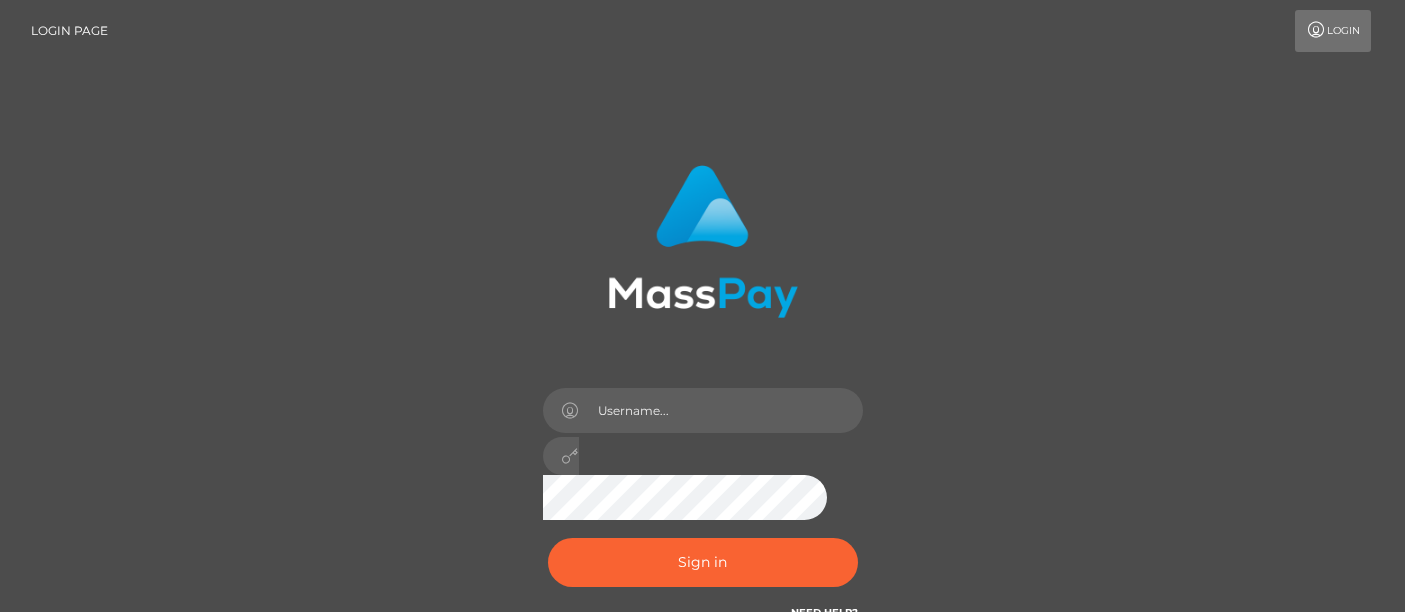scroll, scrollTop: 0, scrollLeft: 0, axis: both 